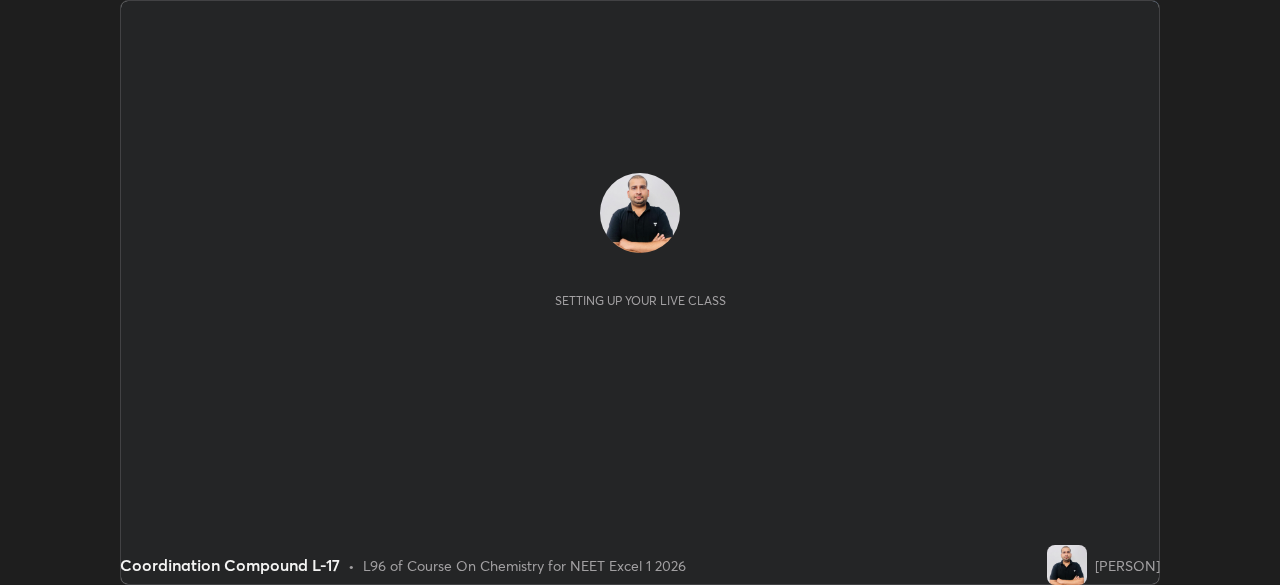 scroll, scrollTop: 0, scrollLeft: 0, axis: both 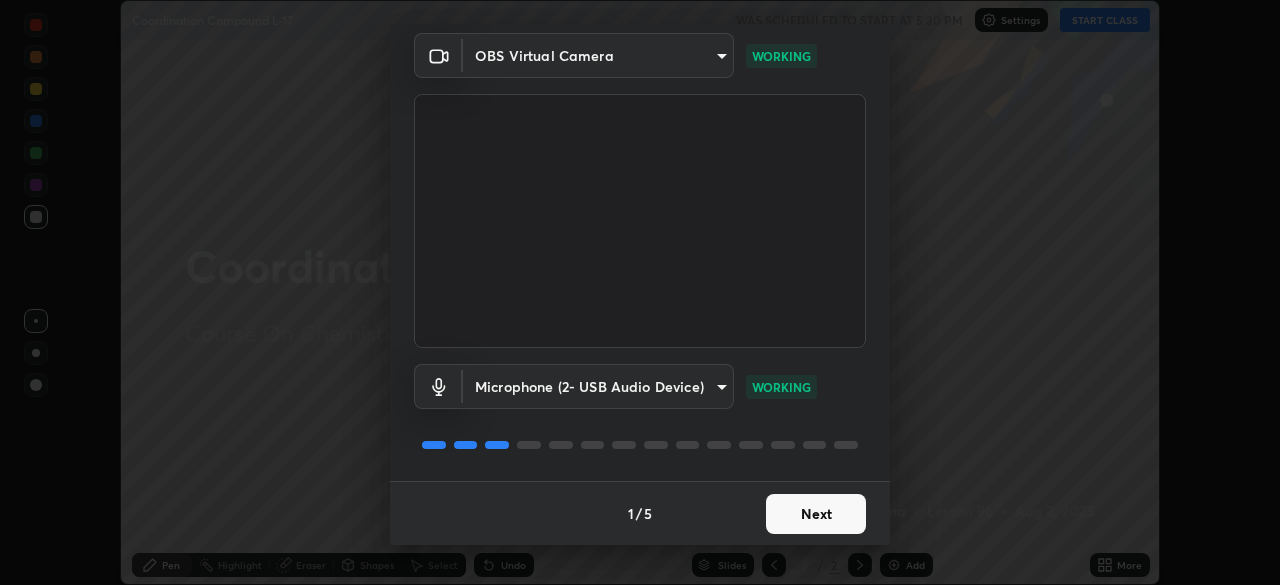 click on "Next" at bounding box center (816, 514) 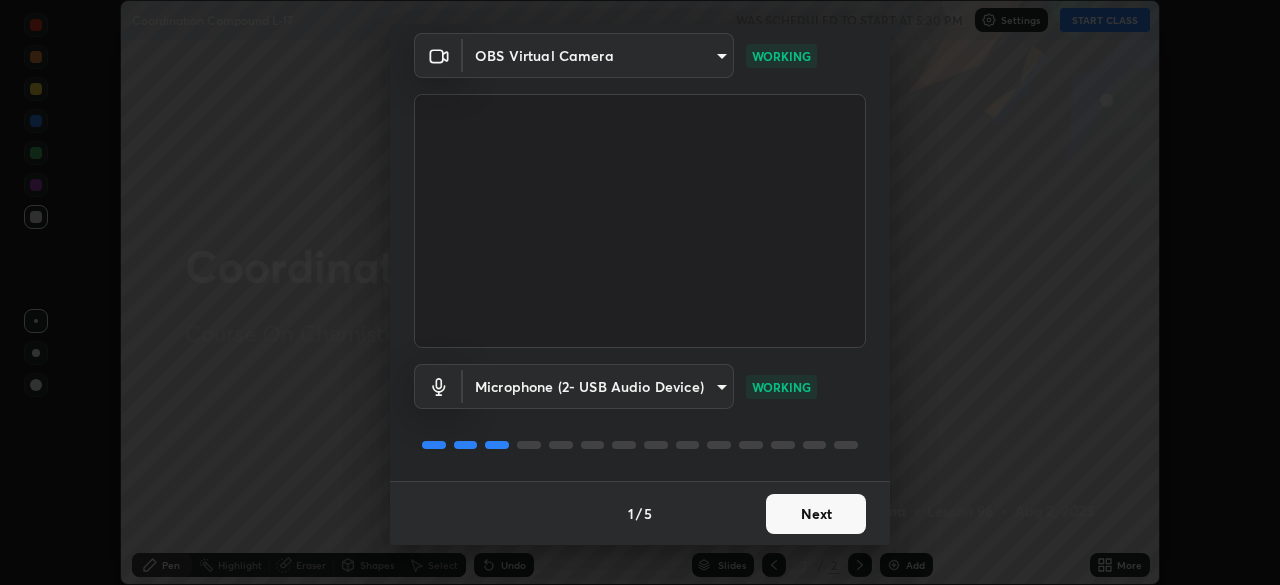 scroll, scrollTop: 0, scrollLeft: 0, axis: both 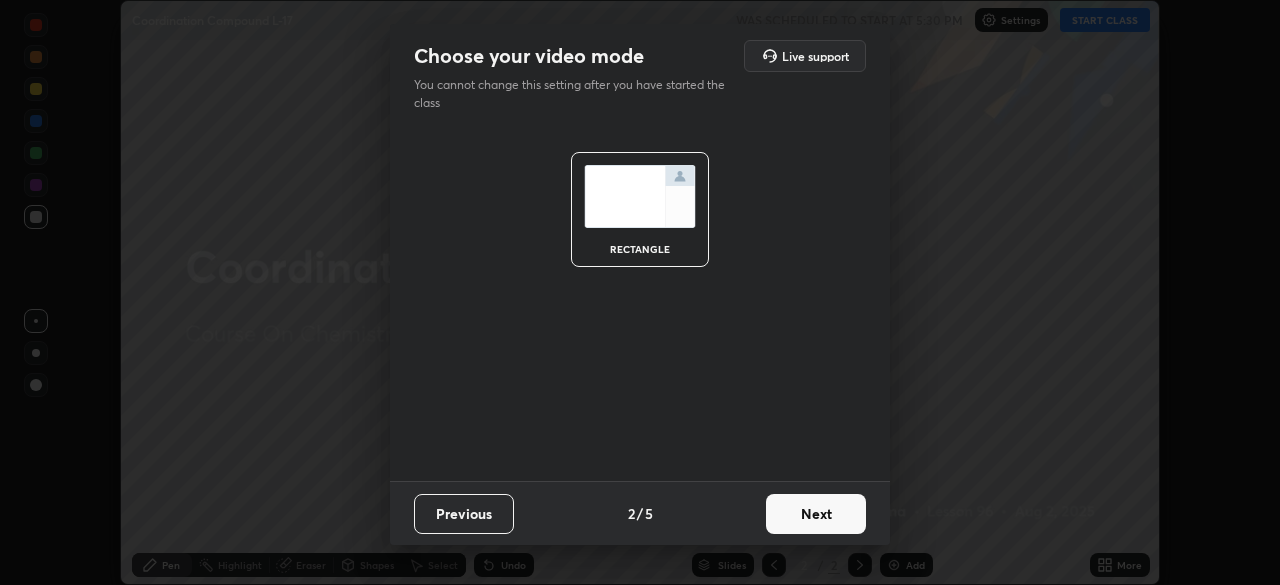 click on "Next" at bounding box center (816, 514) 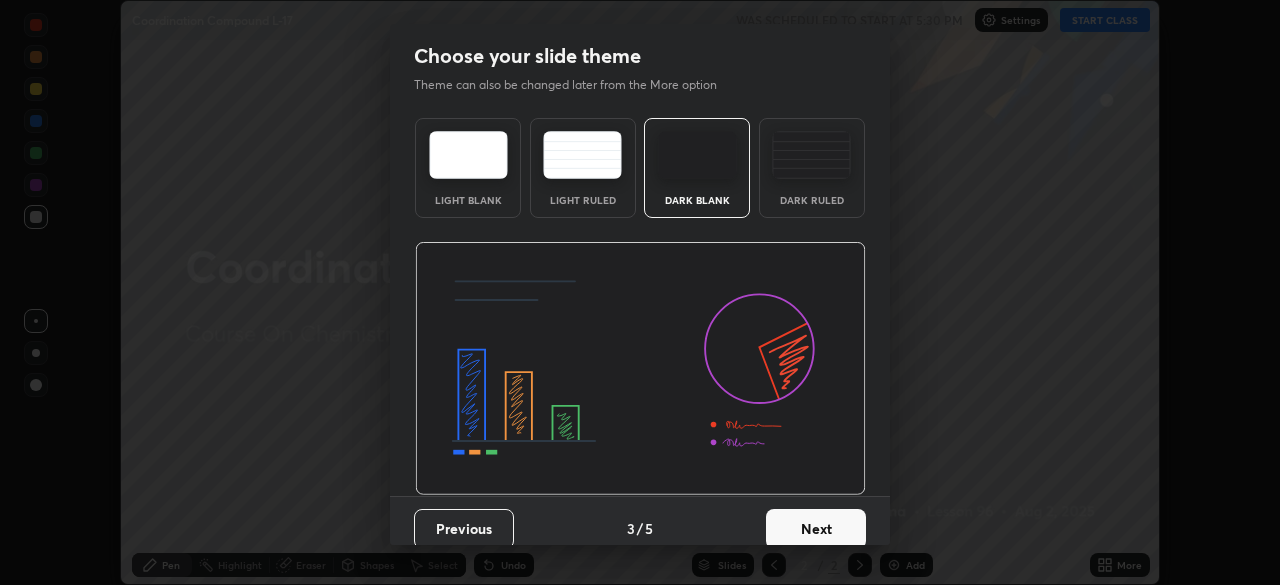 click on "Next" at bounding box center (816, 529) 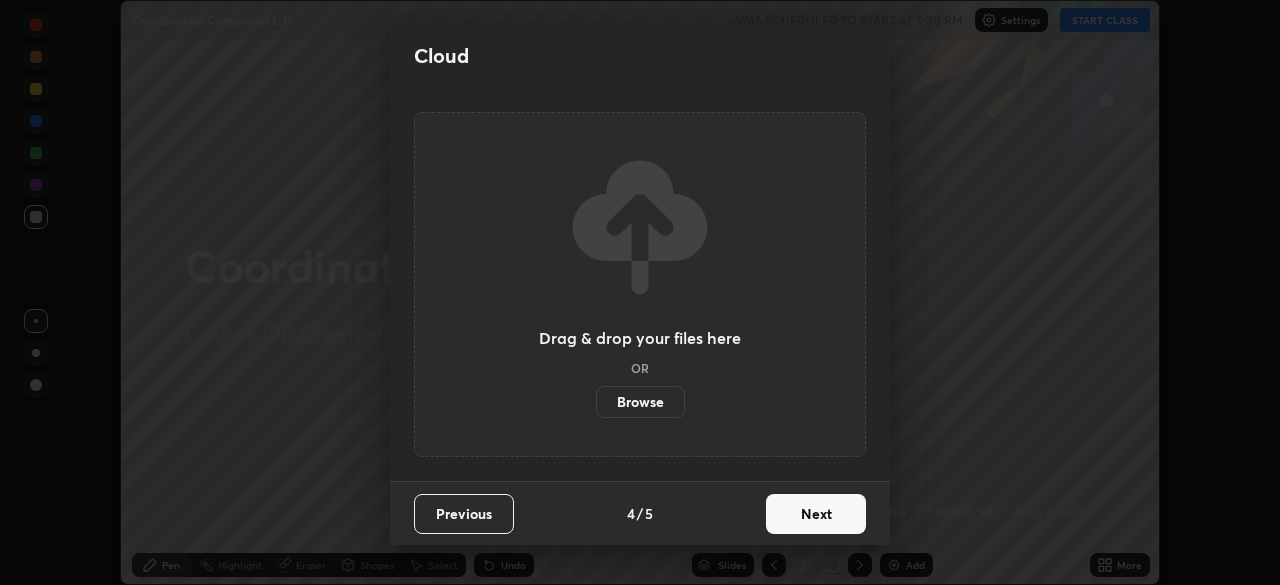 click on "Next" at bounding box center [816, 514] 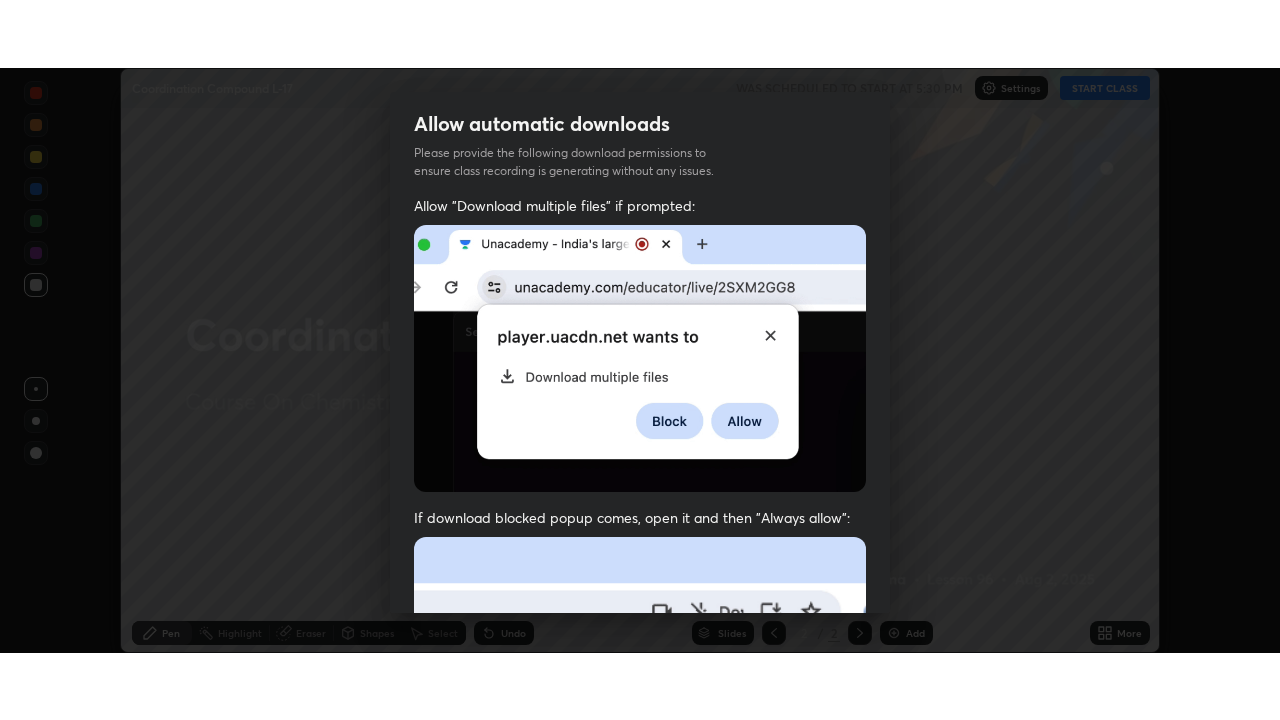 scroll, scrollTop: 479, scrollLeft: 0, axis: vertical 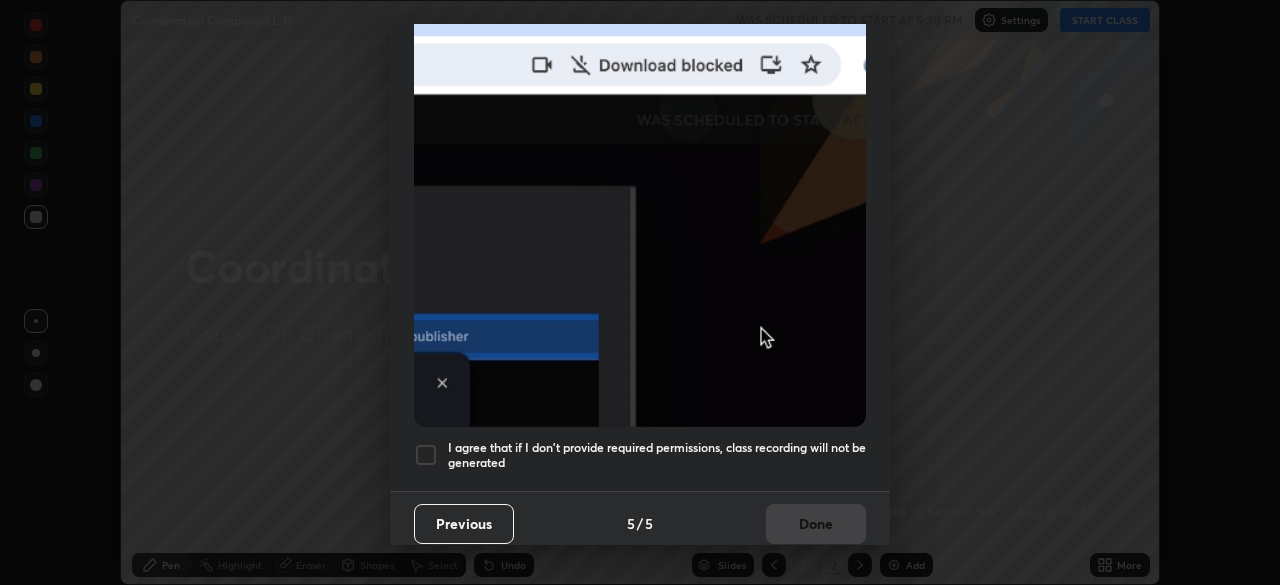 click on "I agree that if I don't provide required permissions, class recording will not be generated" at bounding box center (657, 455) 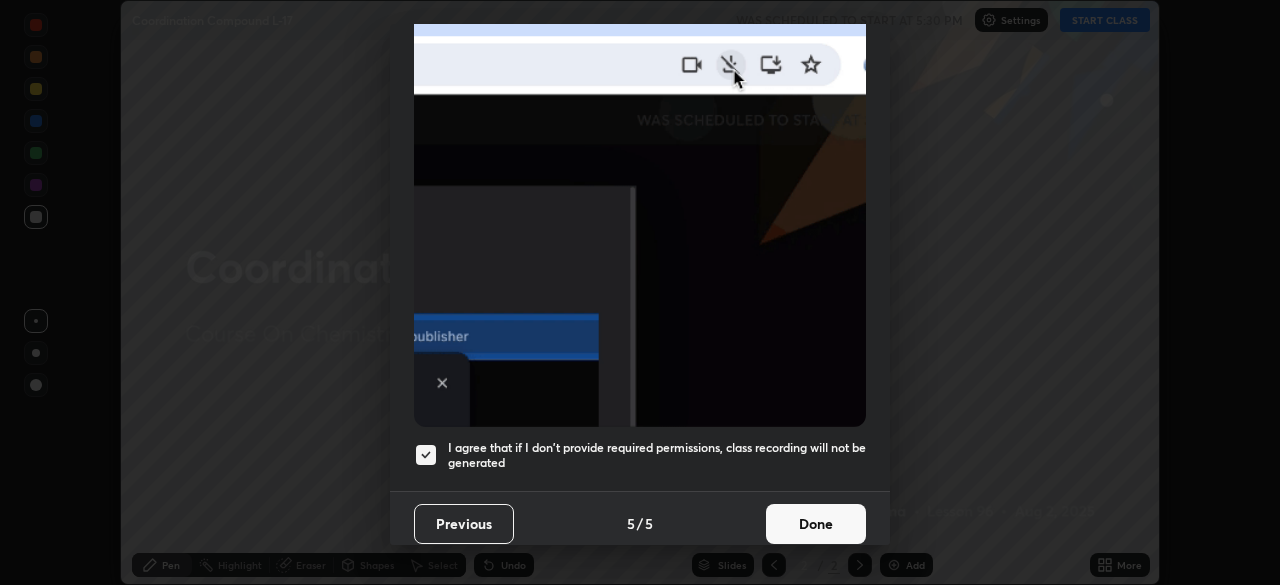 click on "Done" at bounding box center [816, 524] 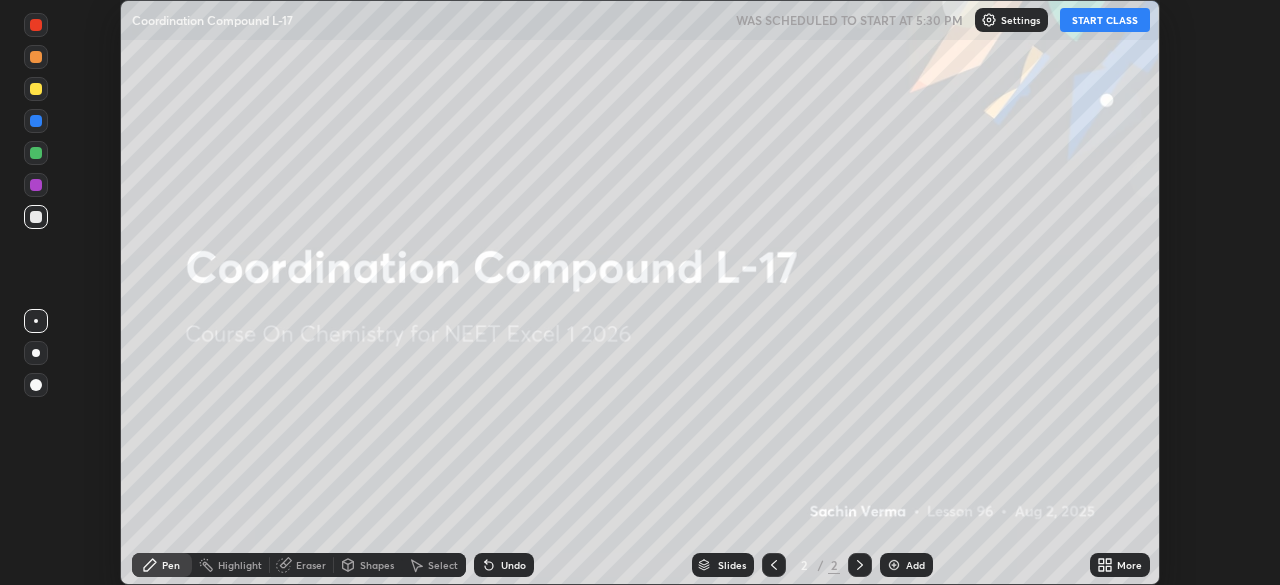click 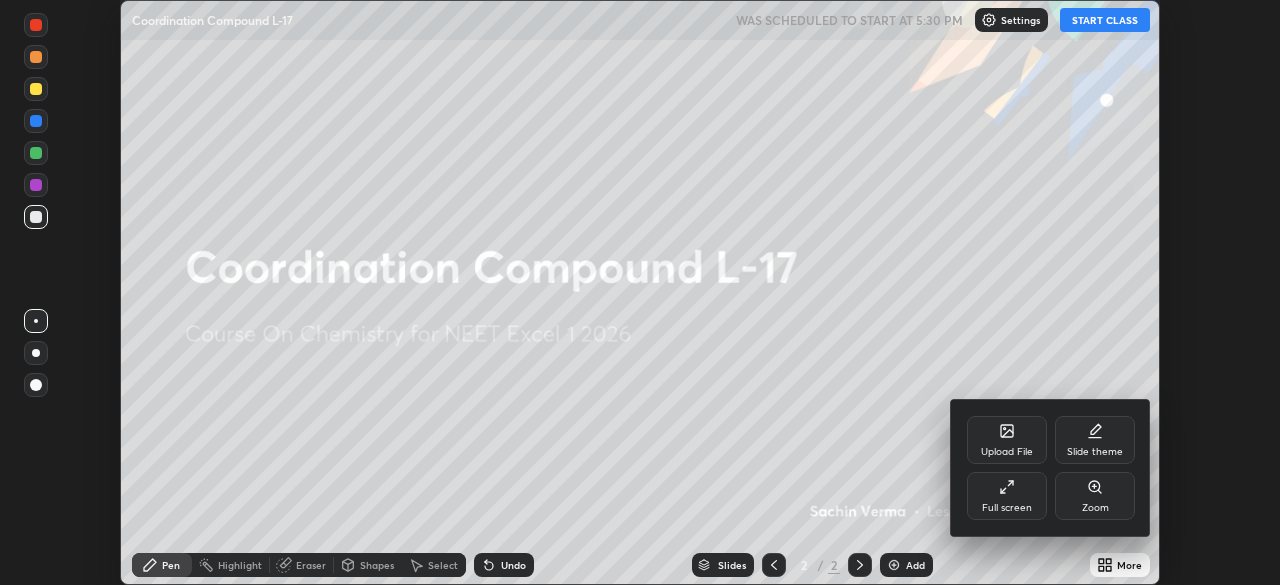 click on "Full screen" at bounding box center (1007, 496) 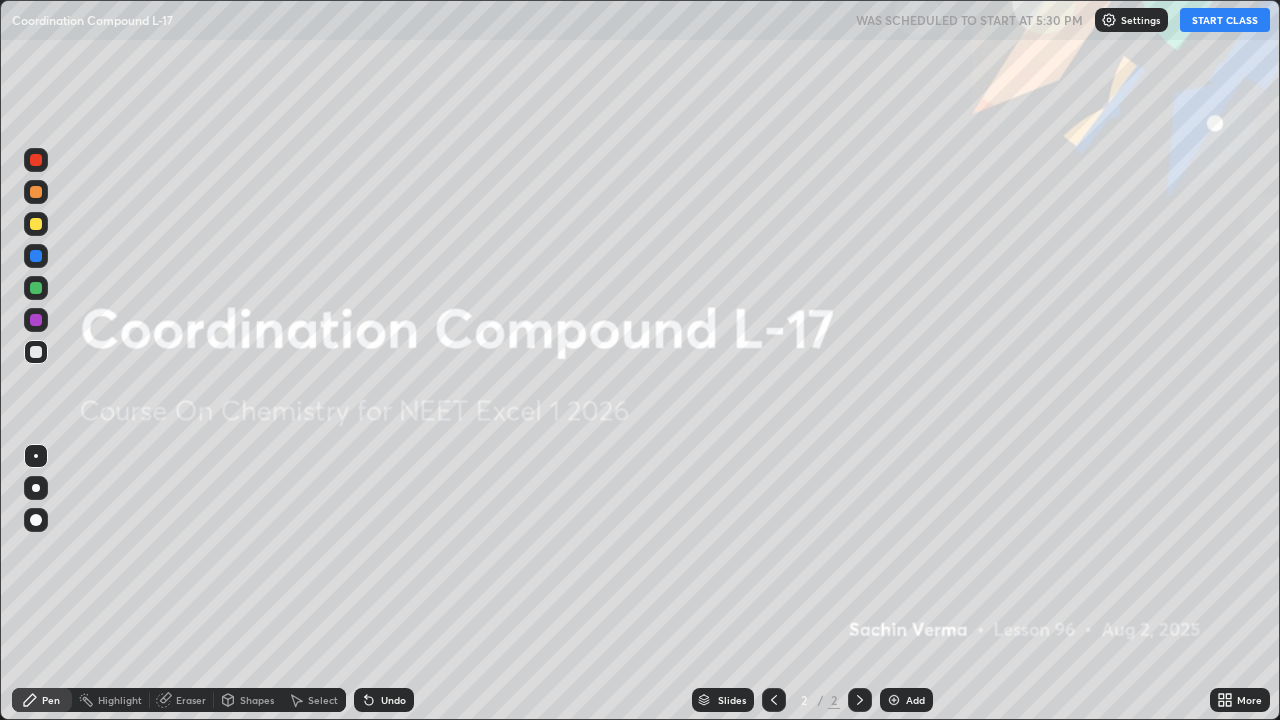scroll, scrollTop: 99280, scrollLeft: 98720, axis: both 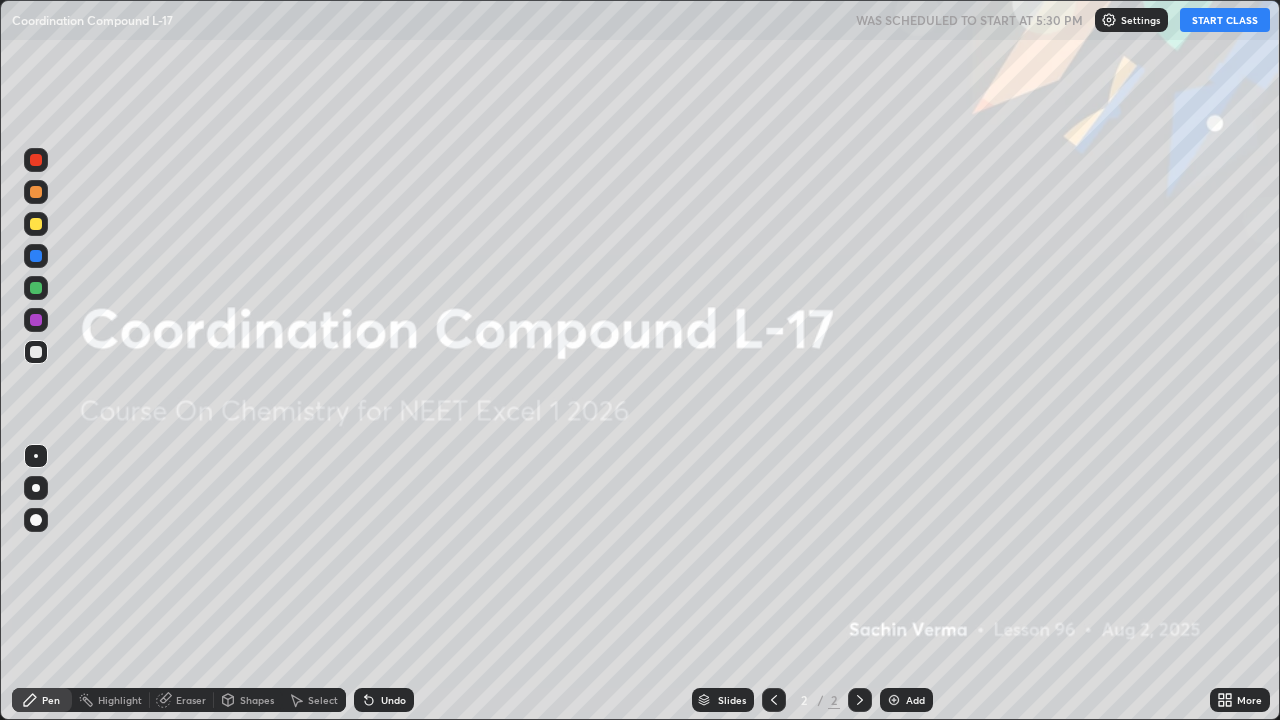 click on "Add" at bounding box center [915, 700] 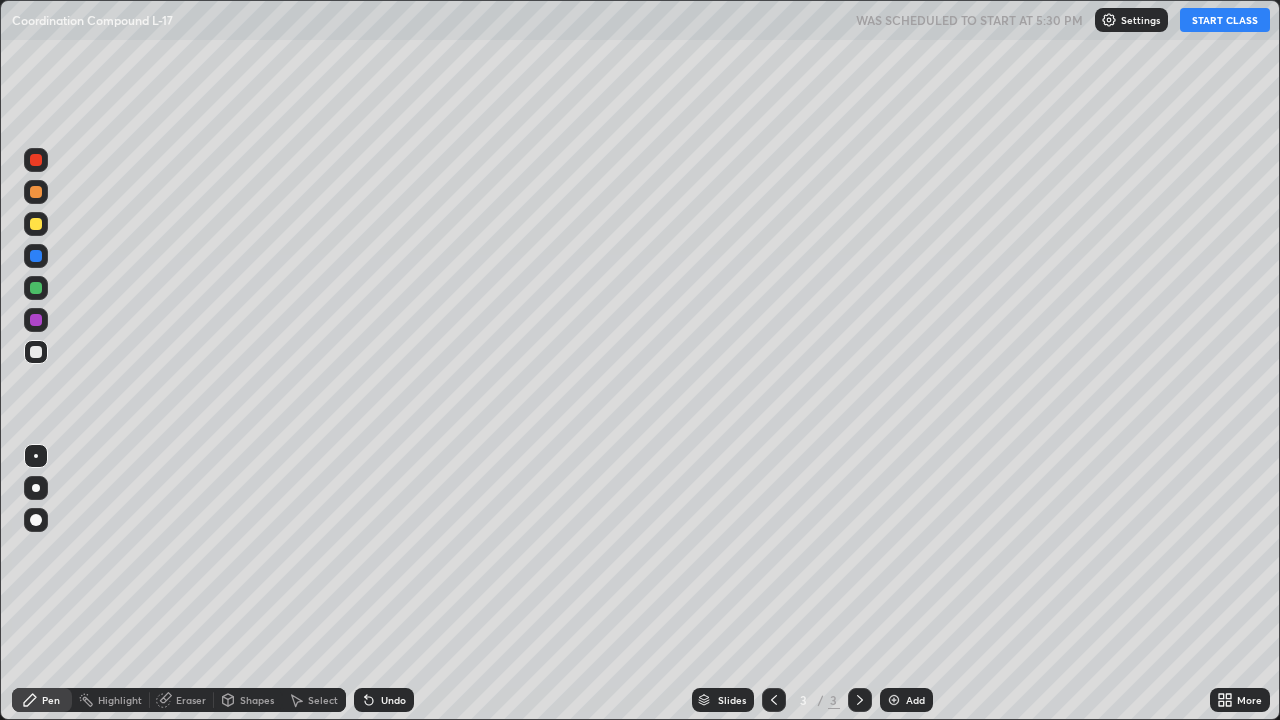 click on "START CLASS" at bounding box center (1225, 20) 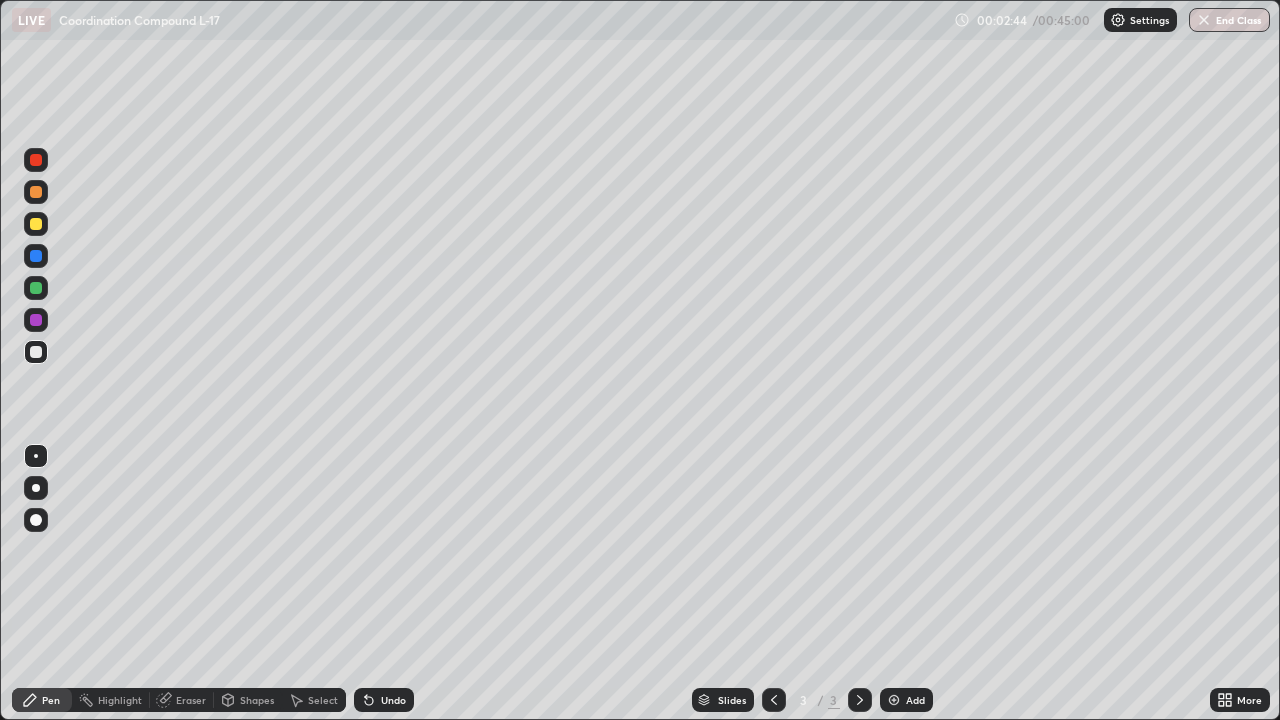 click at bounding box center [36, 224] 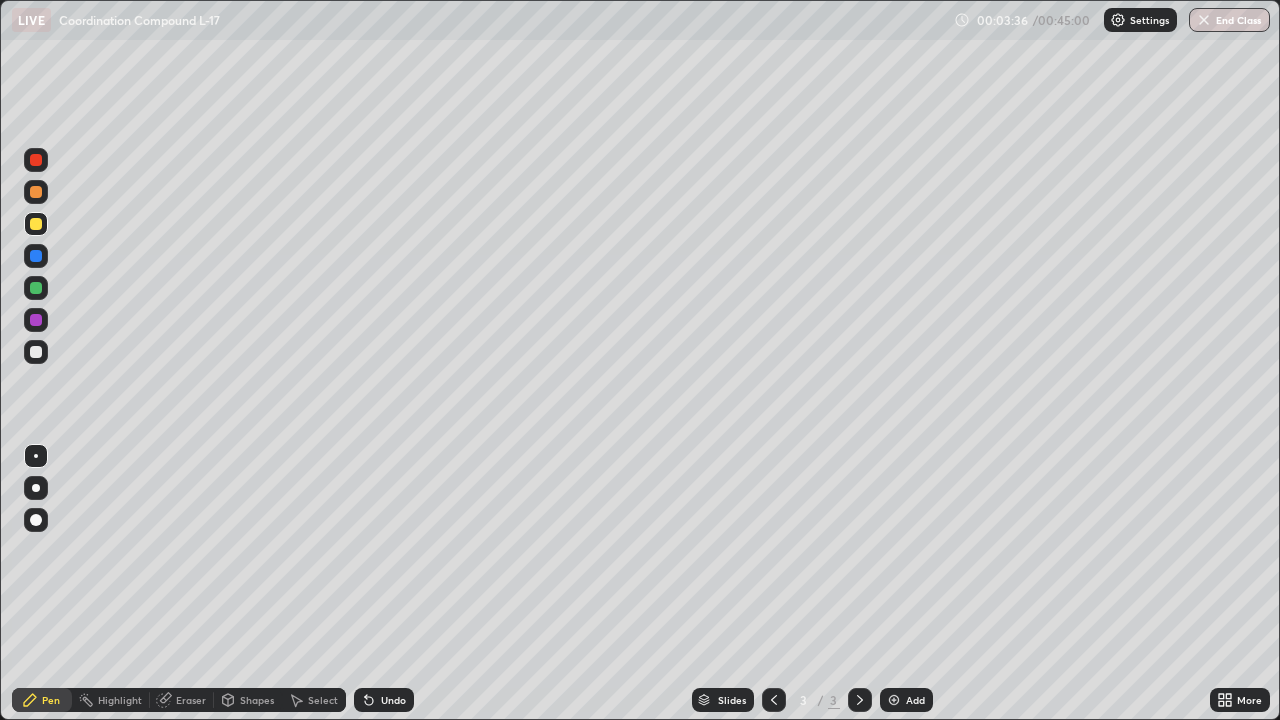 click at bounding box center (36, 488) 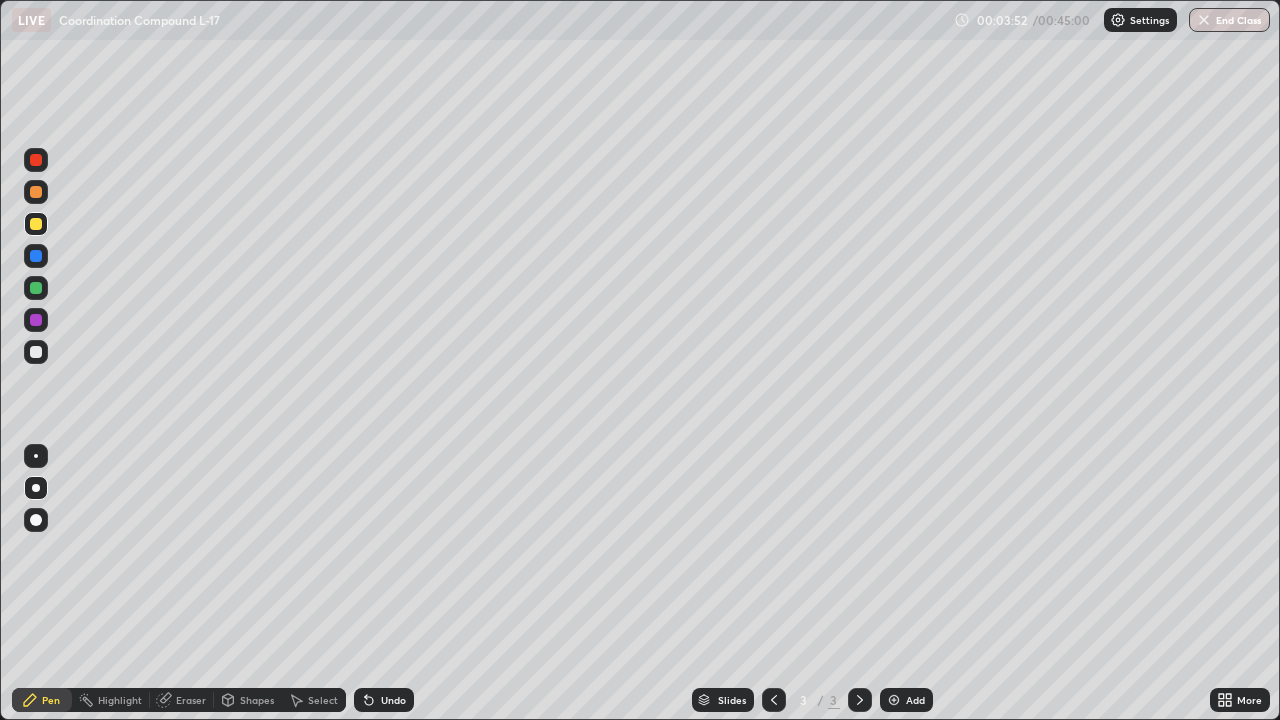 click at bounding box center [36, 288] 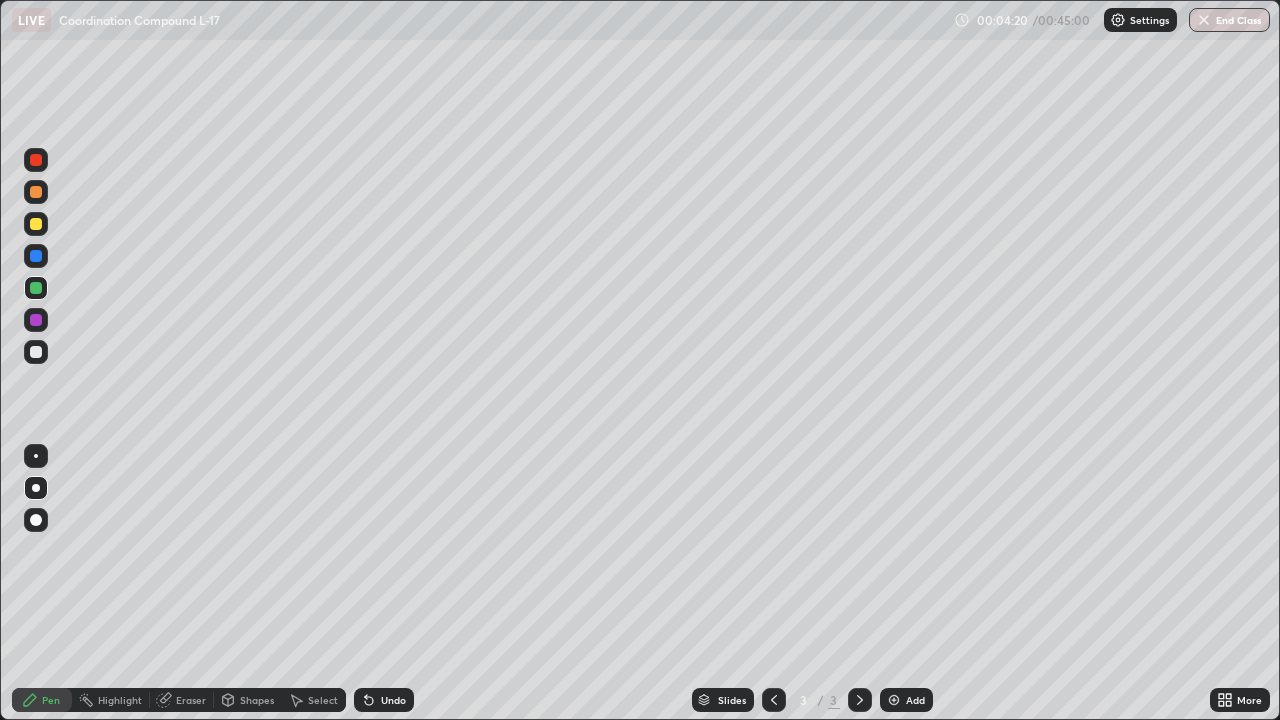 click on "Undo" at bounding box center (384, 700) 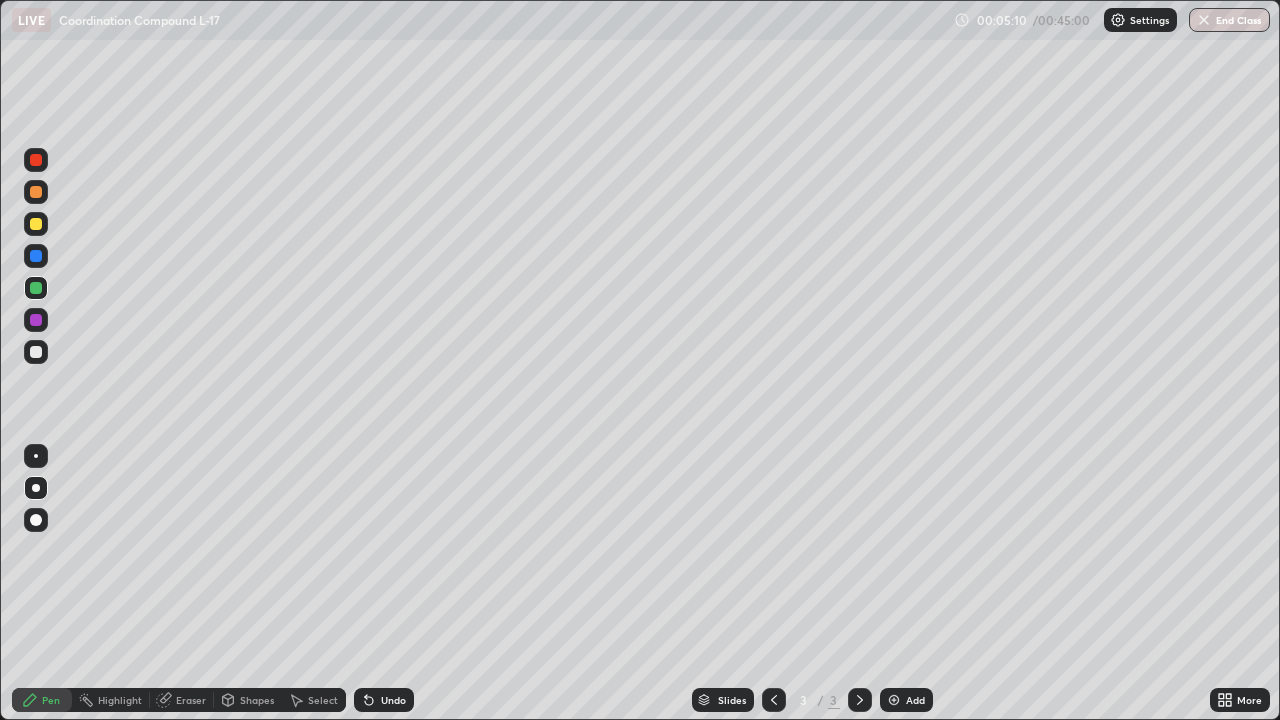 click on "Undo" at bounding box center [393, 700] 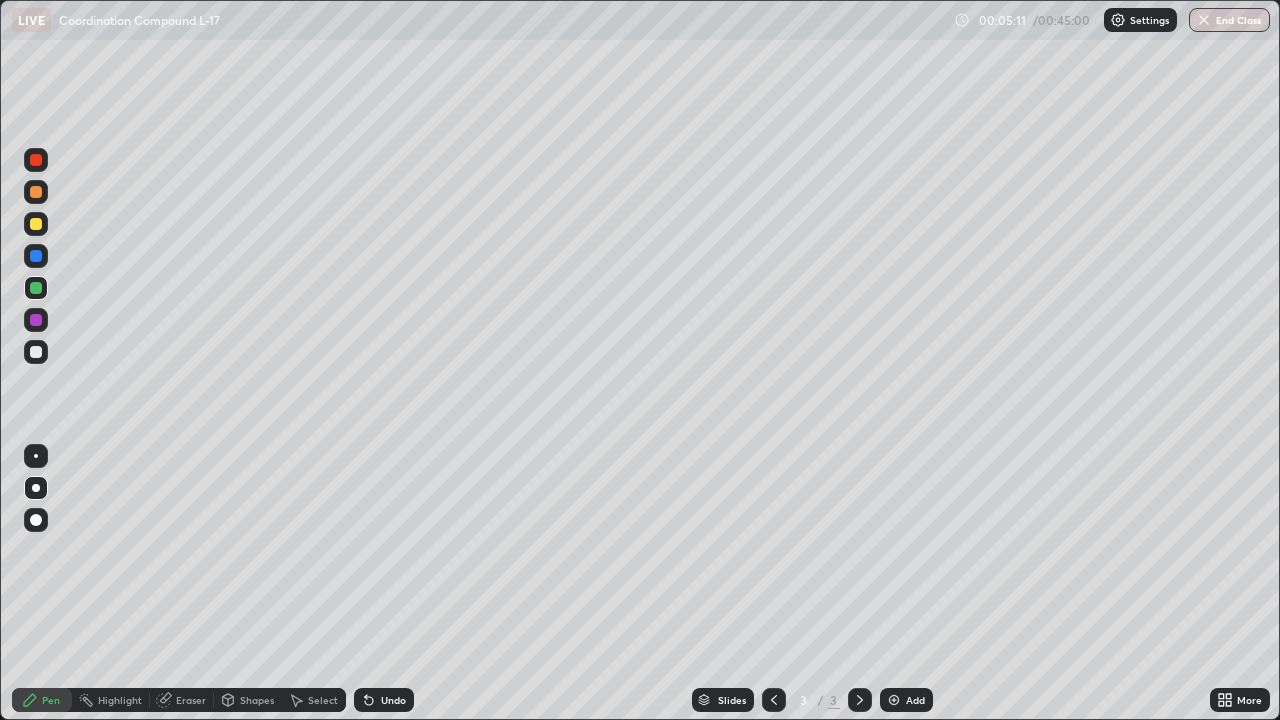 click 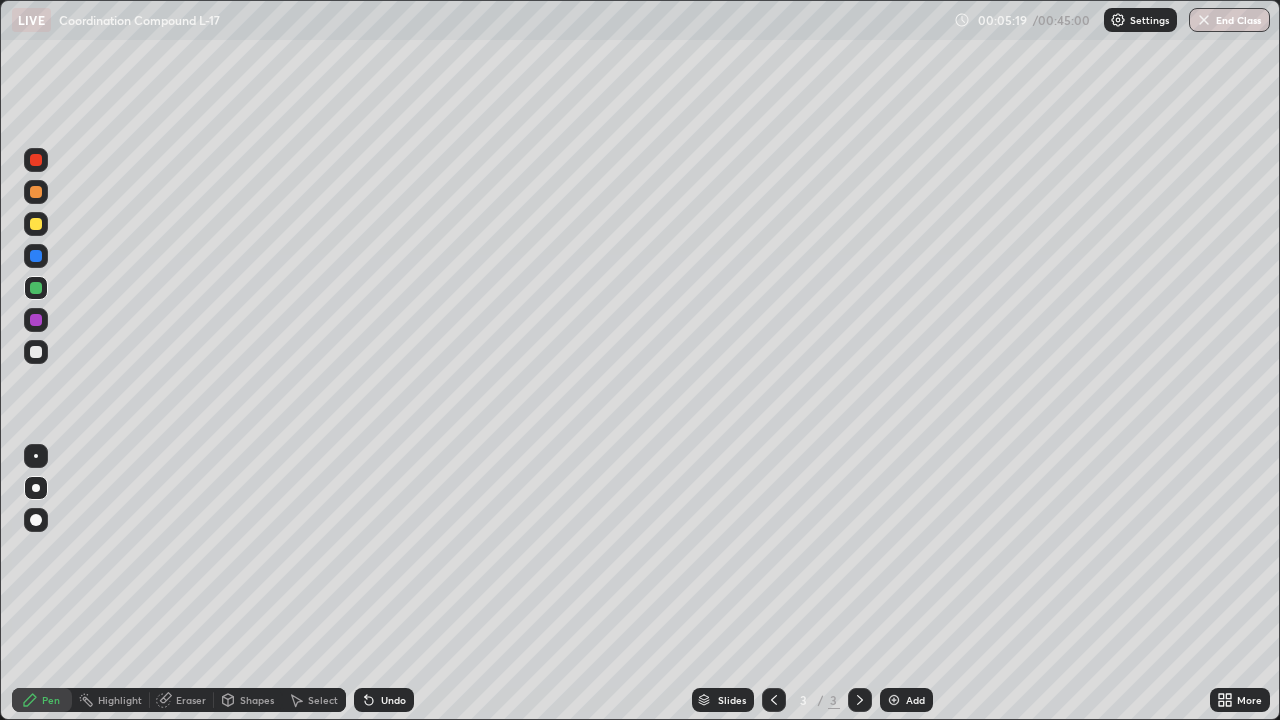 click at bounding box center (36, 288) 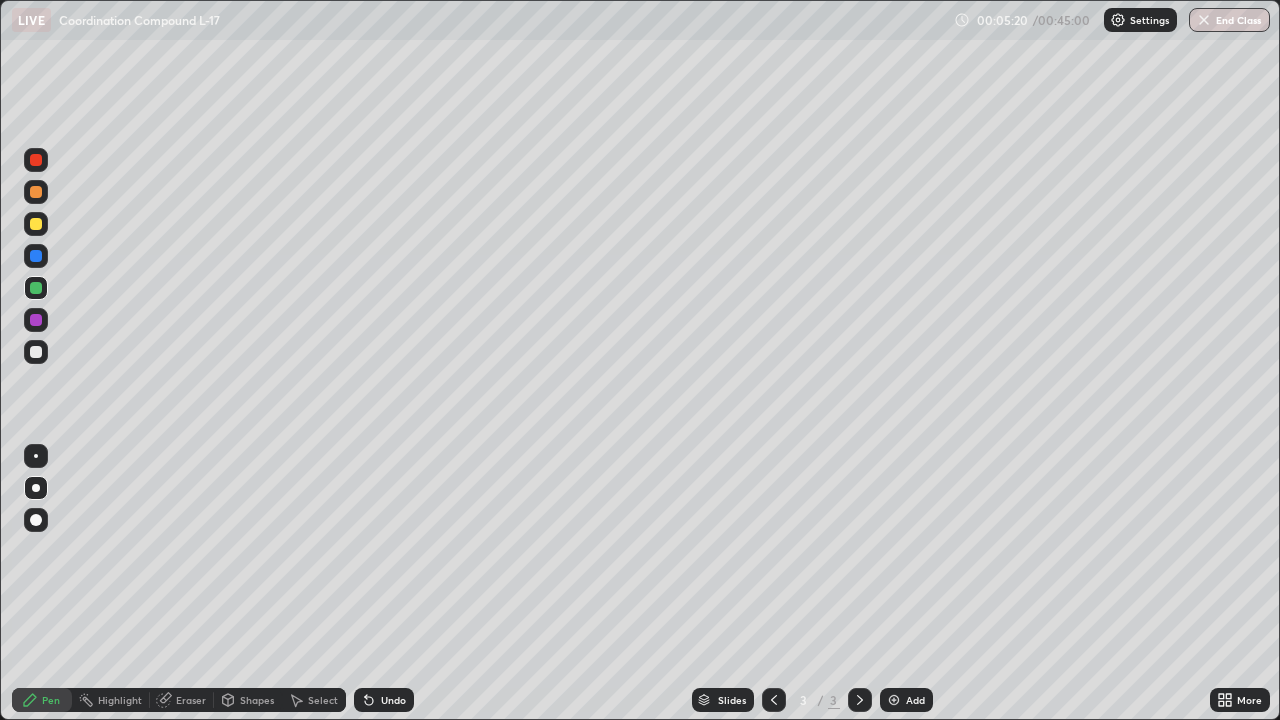 click at bounding box center (36, 352) 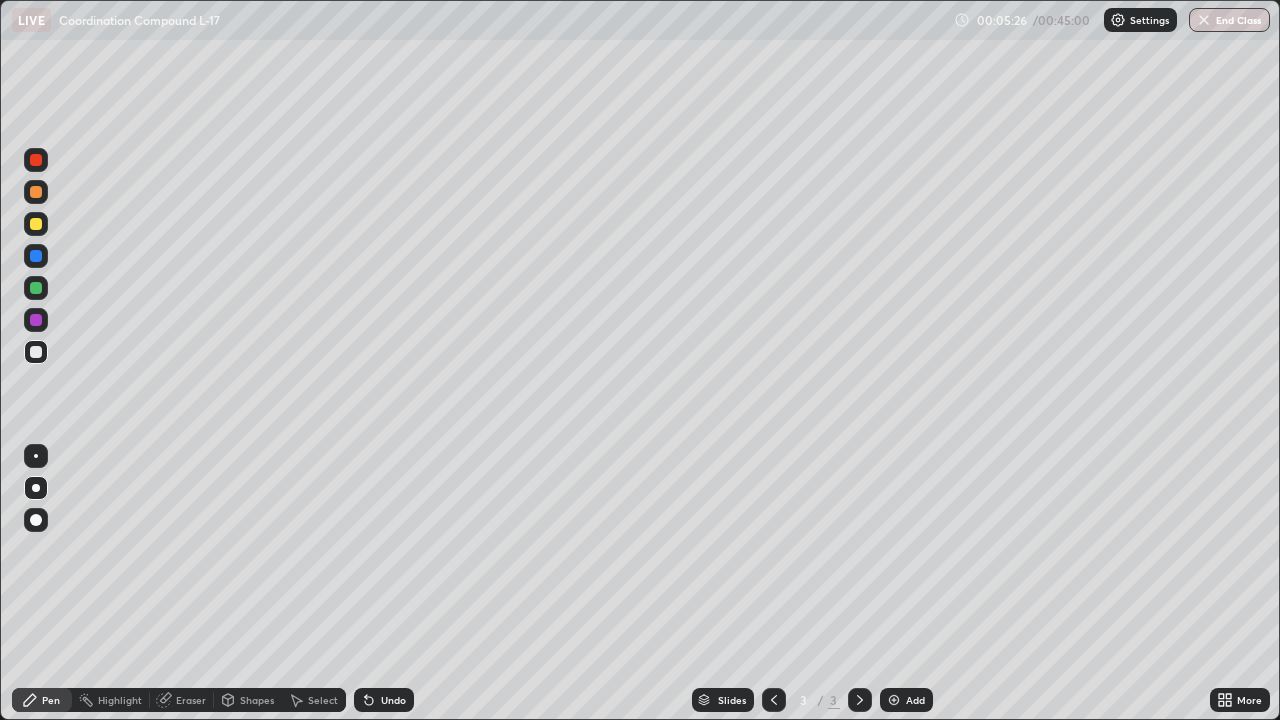 click on "Undo" at bounding box center [393, 700] 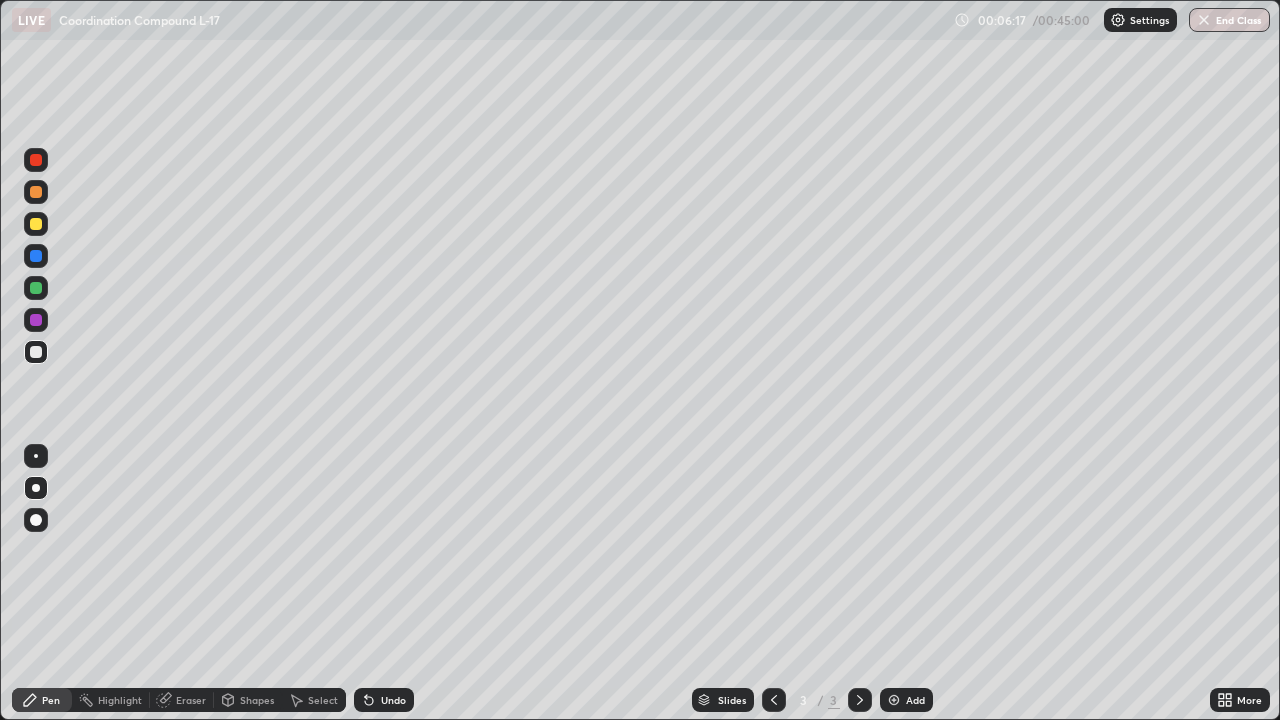 click on "Undo" at bounding box center [384, 700] 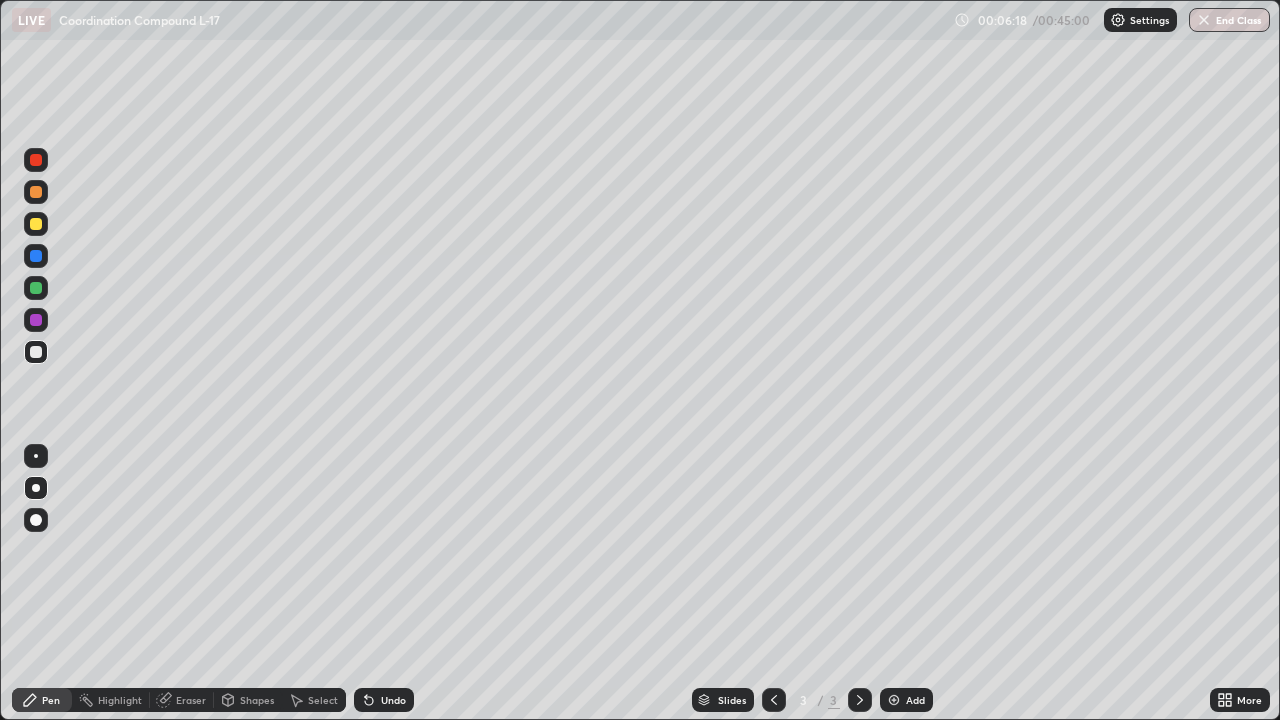 click on "Undo" at bounding box center (393, 700) 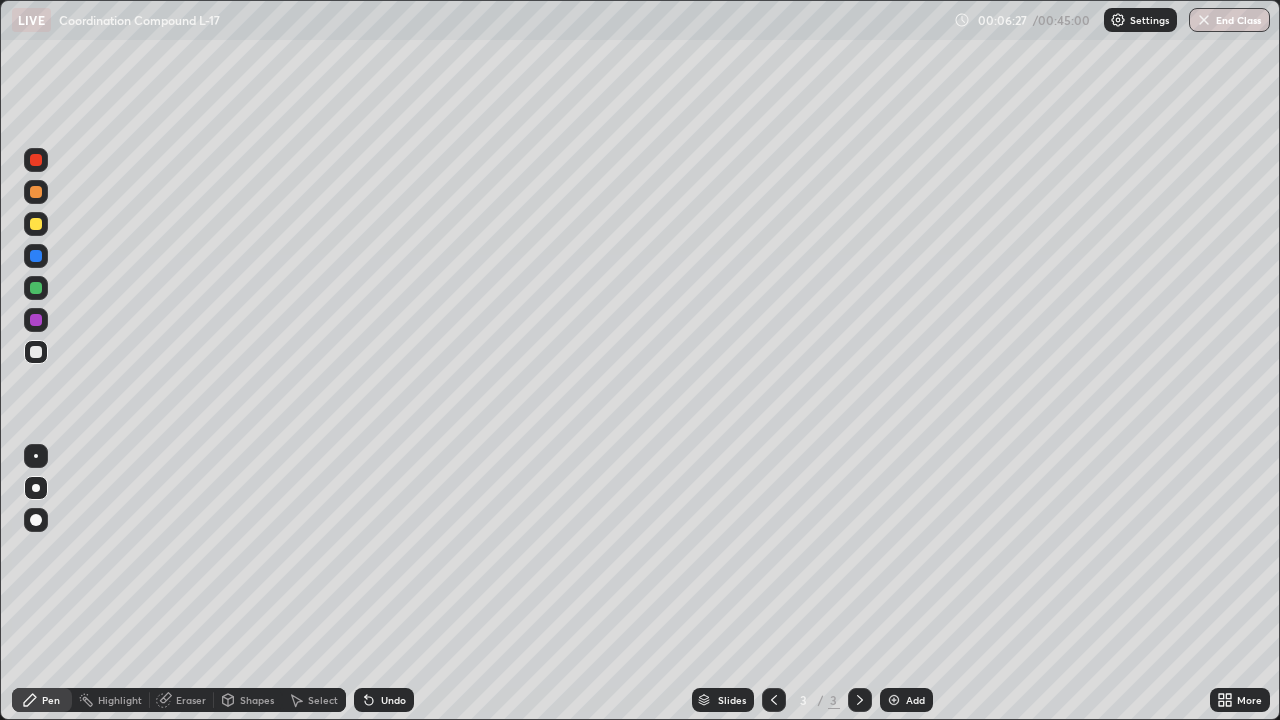 click at bounding box center (36, 224) 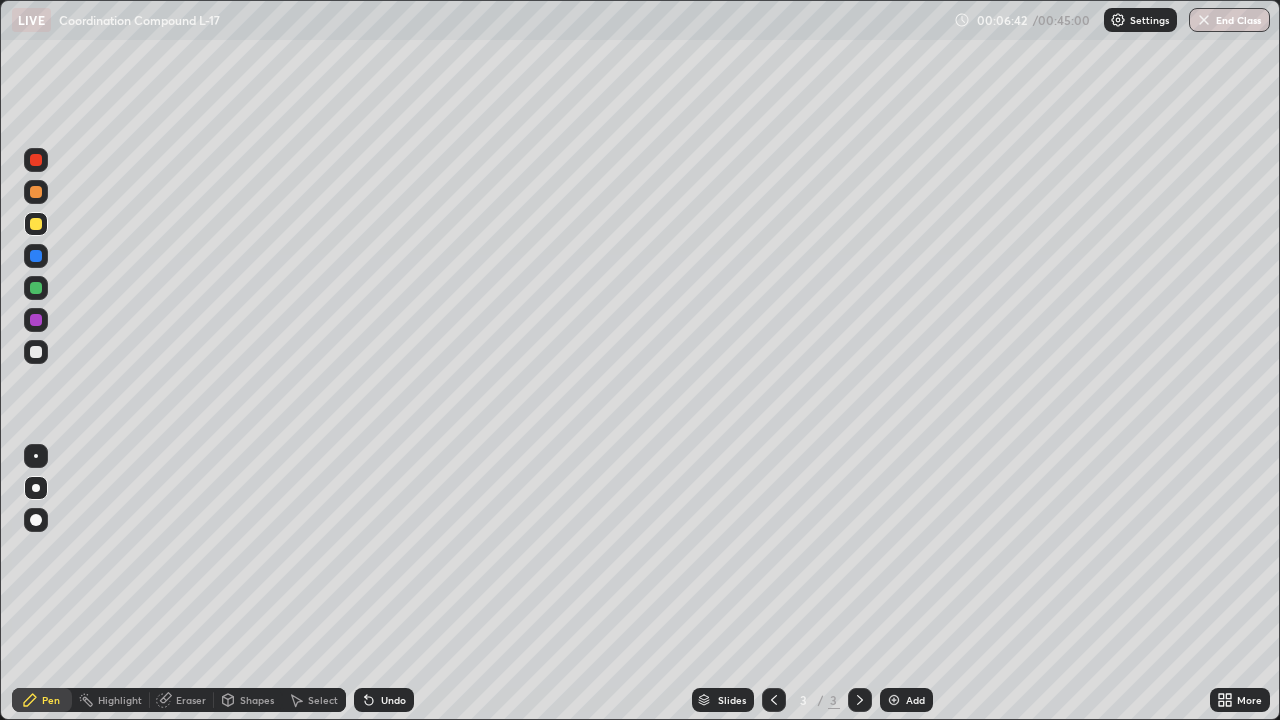 click on "Undo" at bounding box center [393, 700] 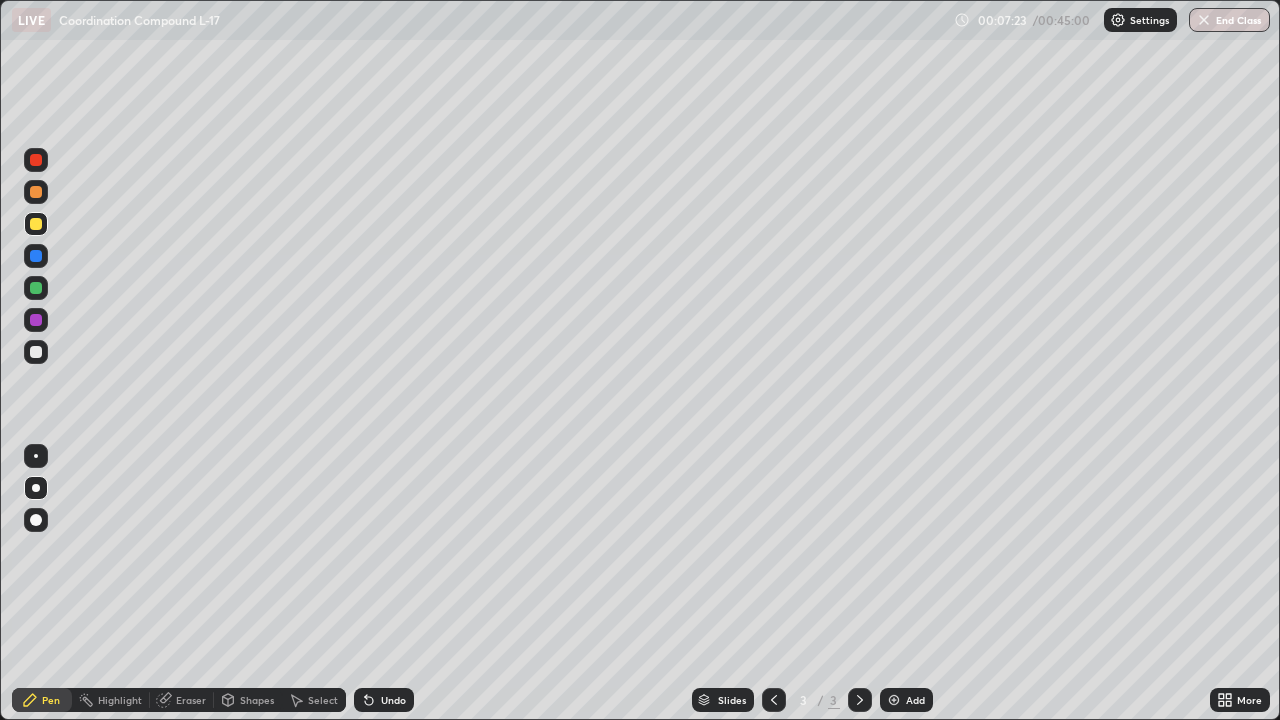click 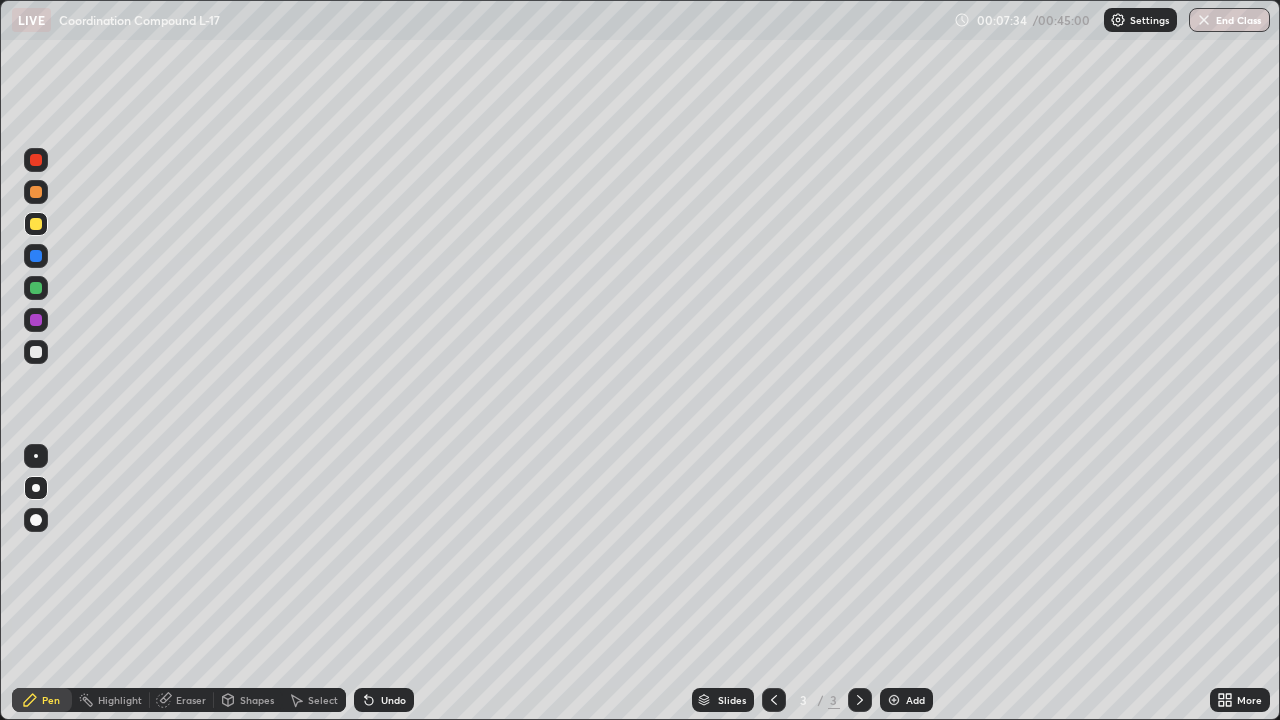 click on "Undo" at bounding box center [393, 700] 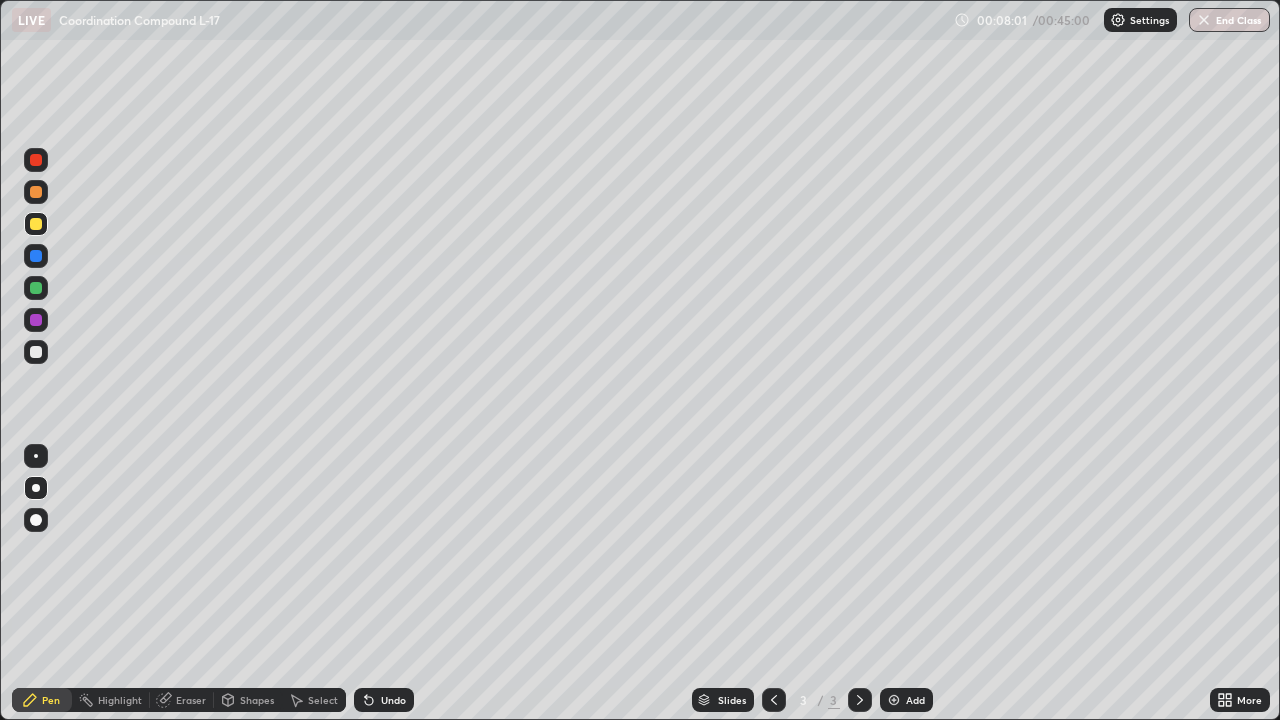 click at bounding box center (36, 288) 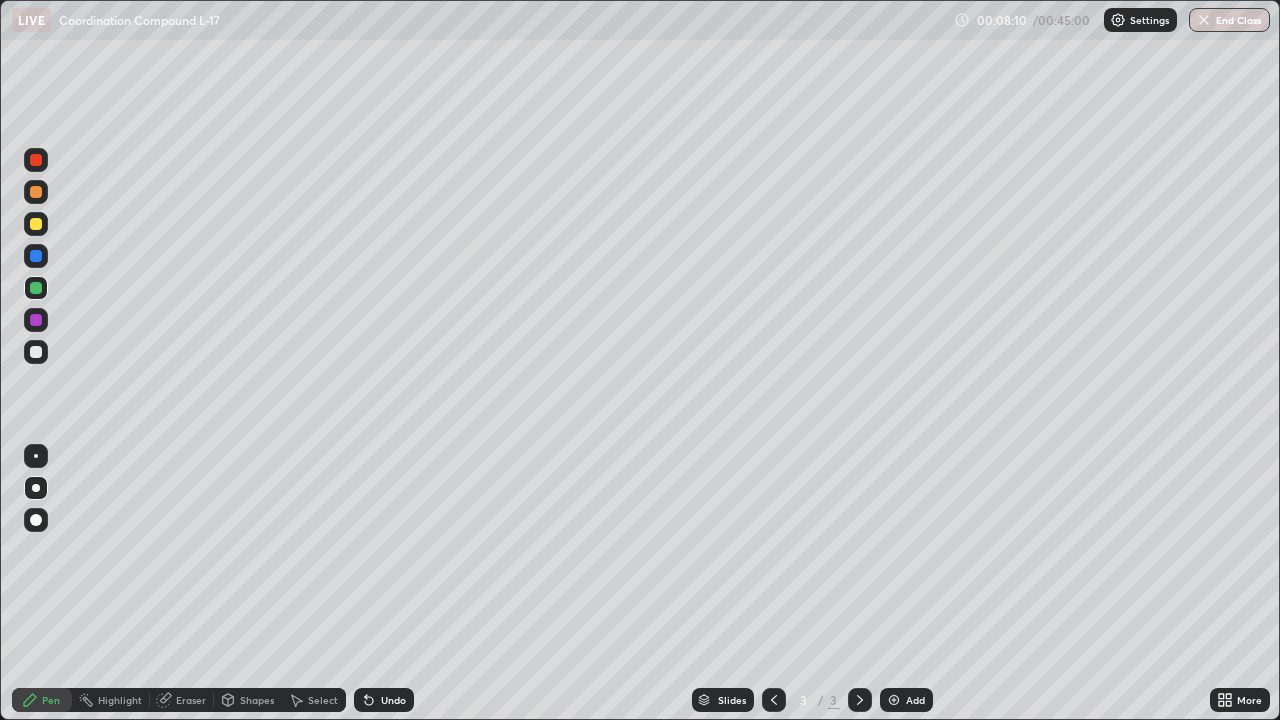 click 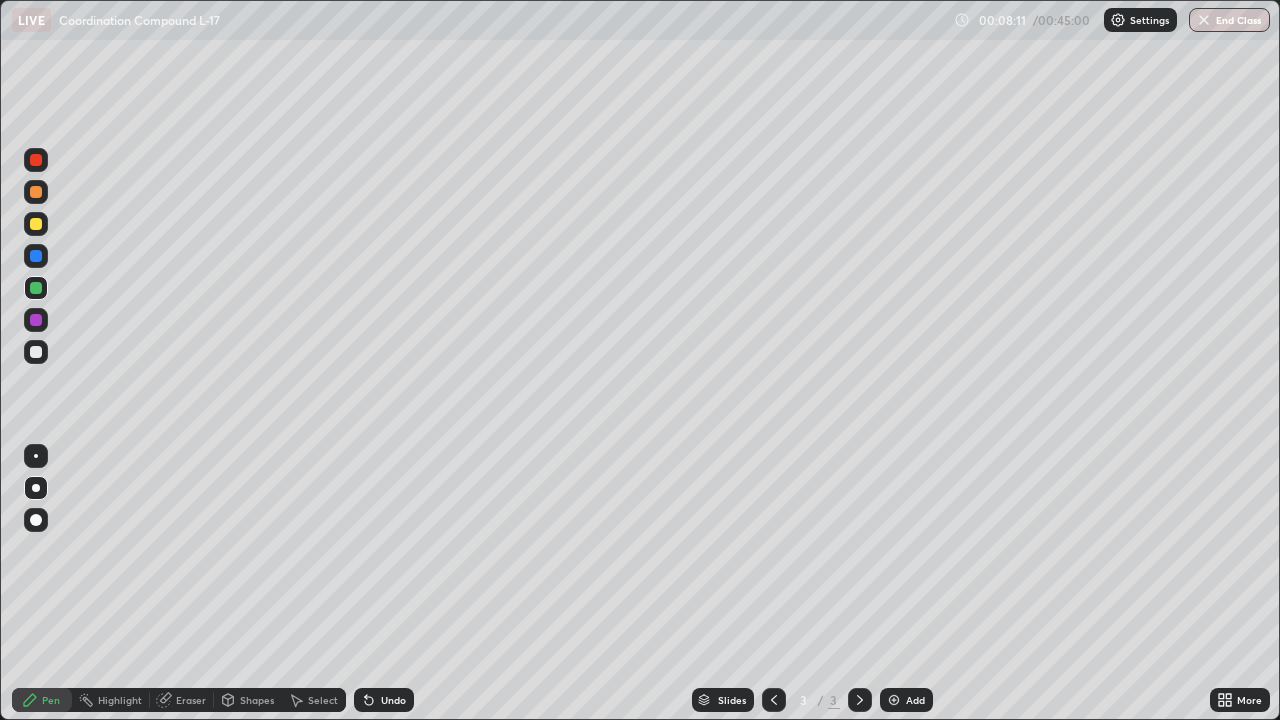 click on "Undo" at bounding box center [384, 700] 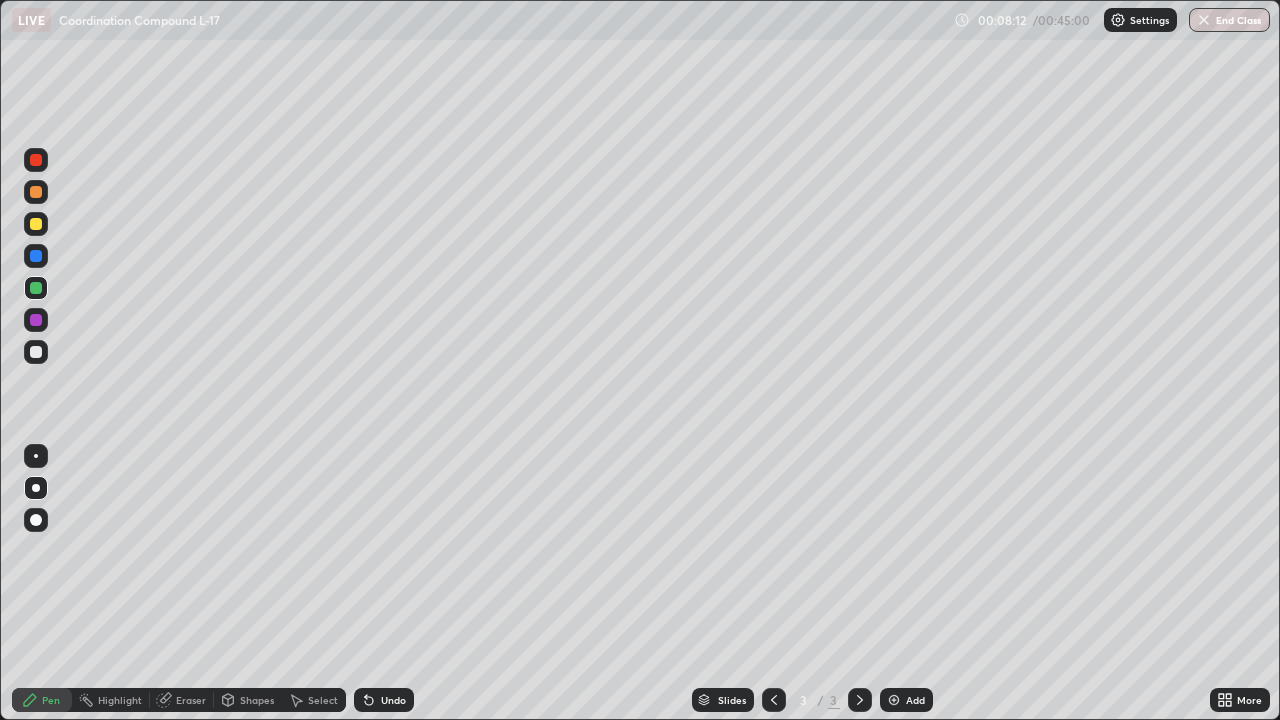 click on "Undo" at bounding box center [384, 700] 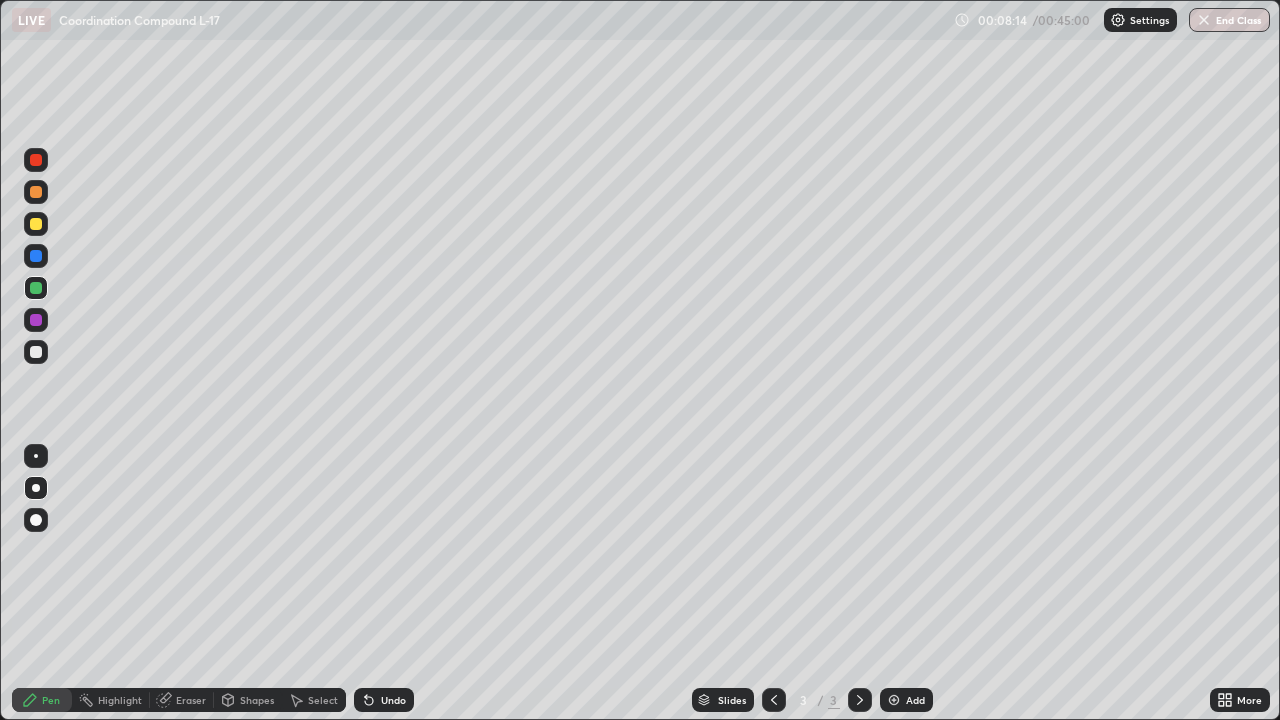 click at bounding box center [36, 256] 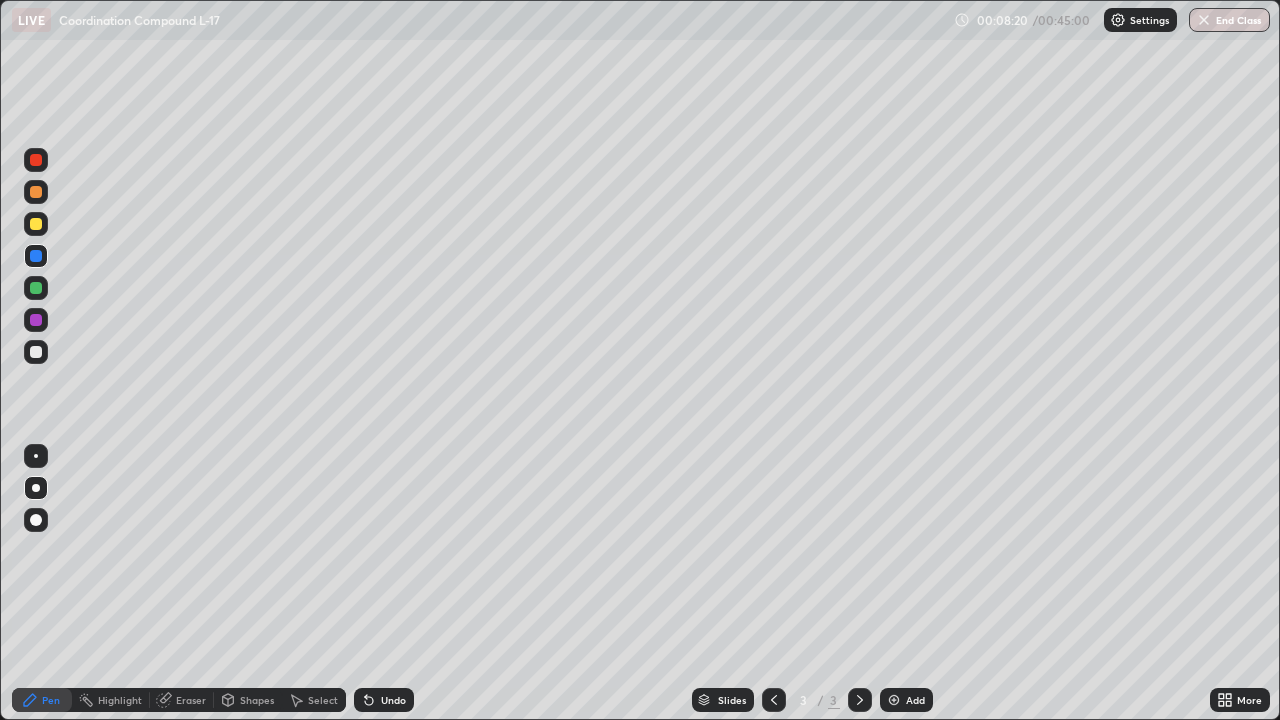 click at bounding box center (36, 352) 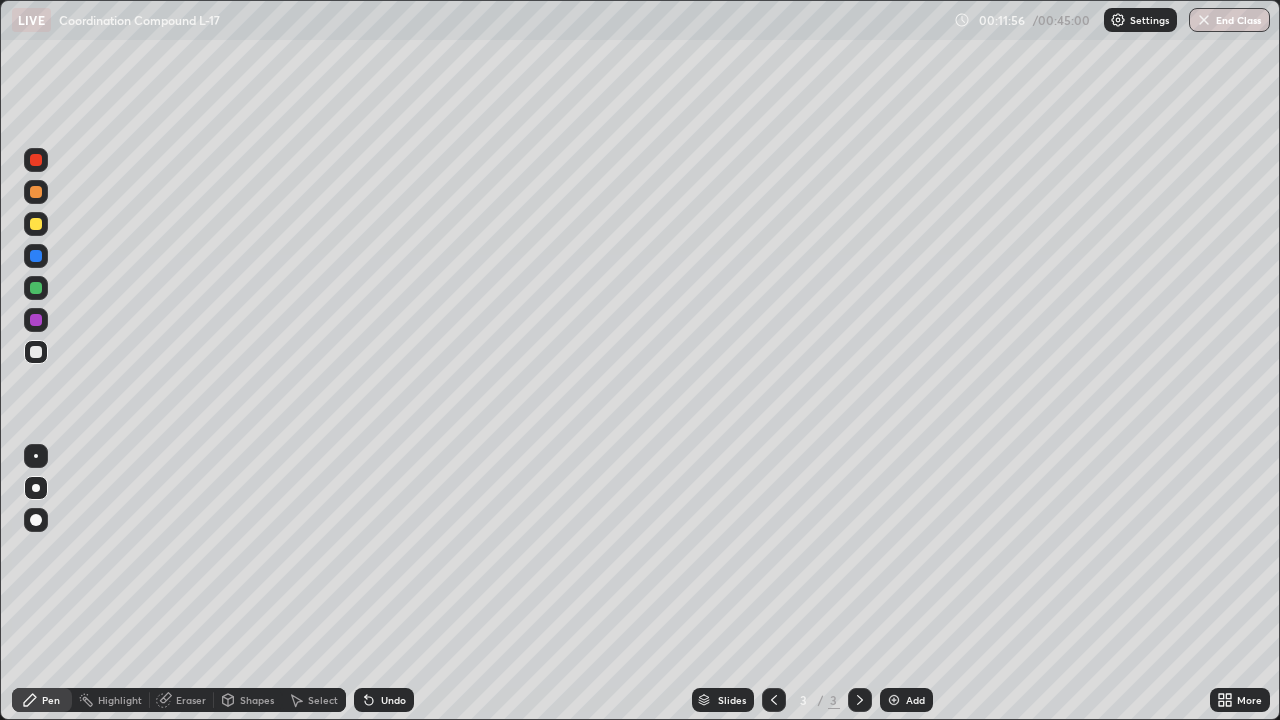 click on "Add" at bounding box center (915, 700) 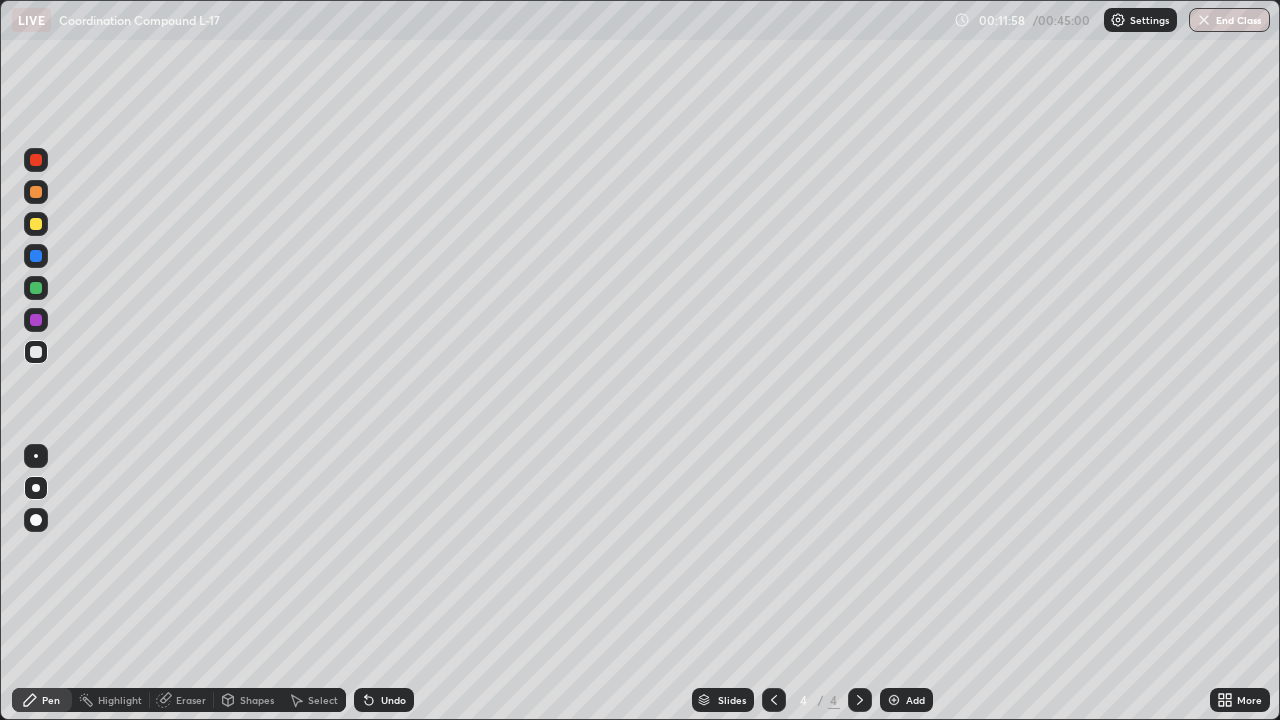 click 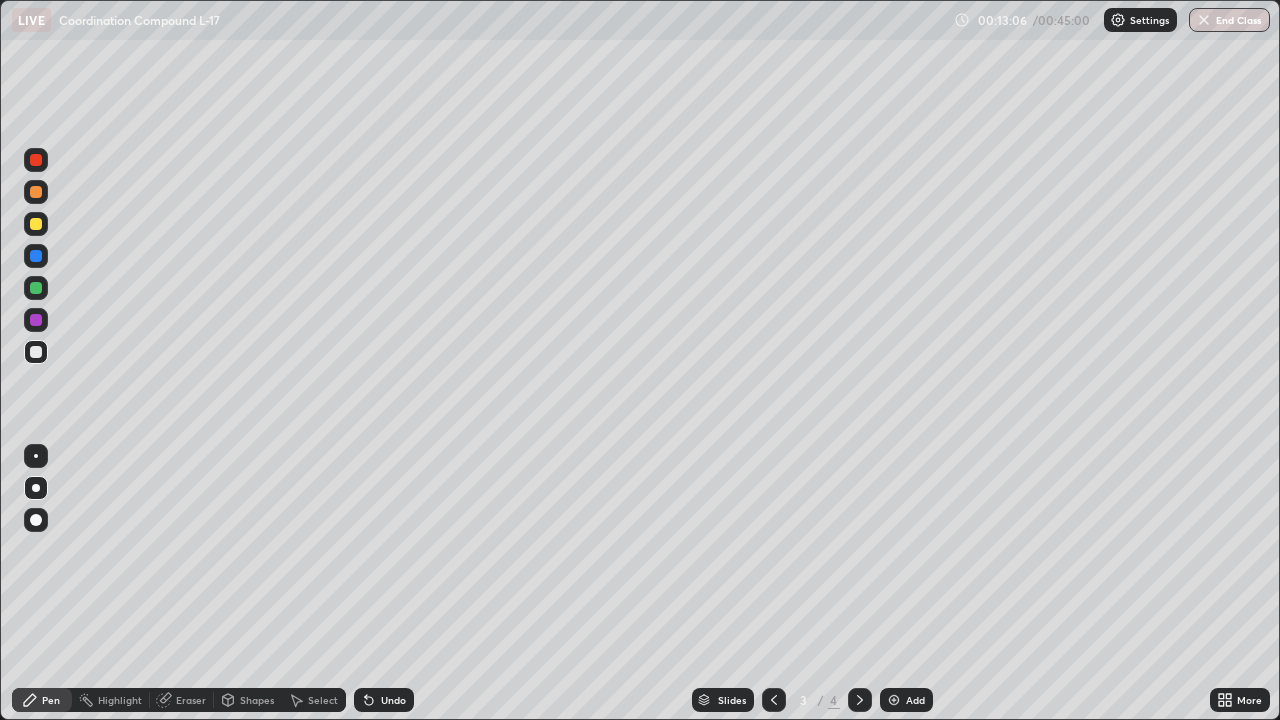 click 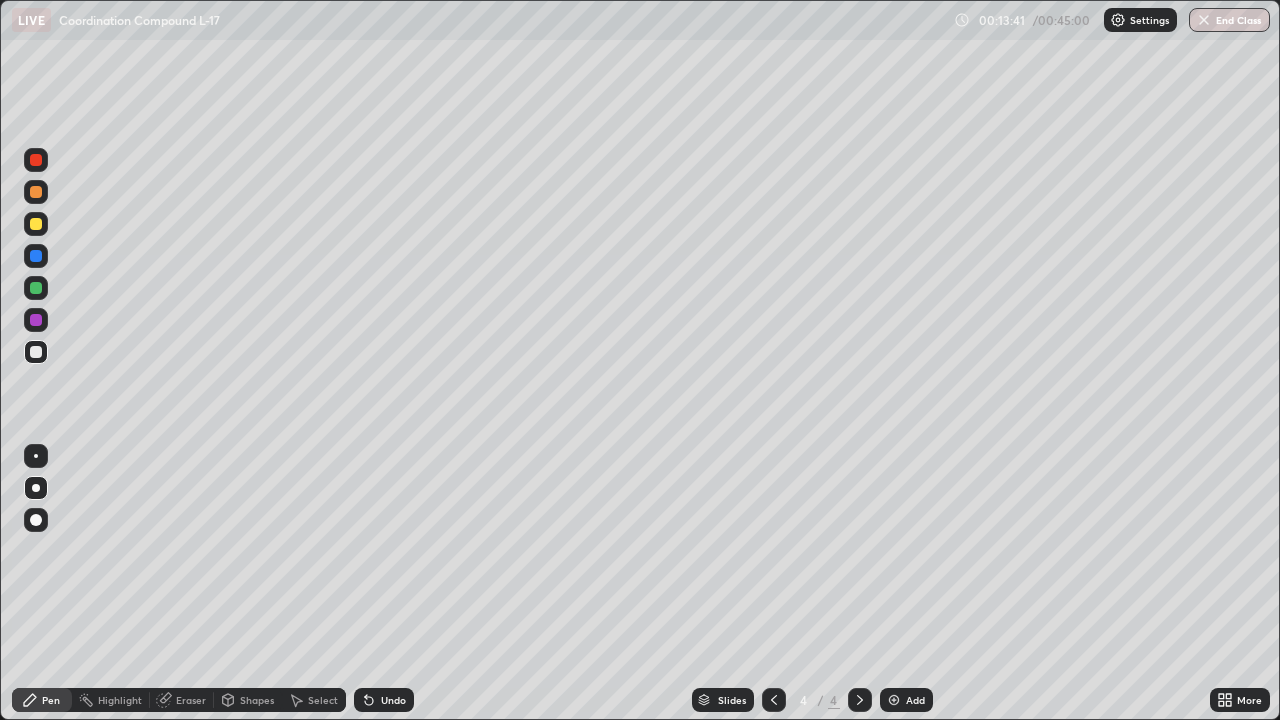 click at bounding box center (36, 224) 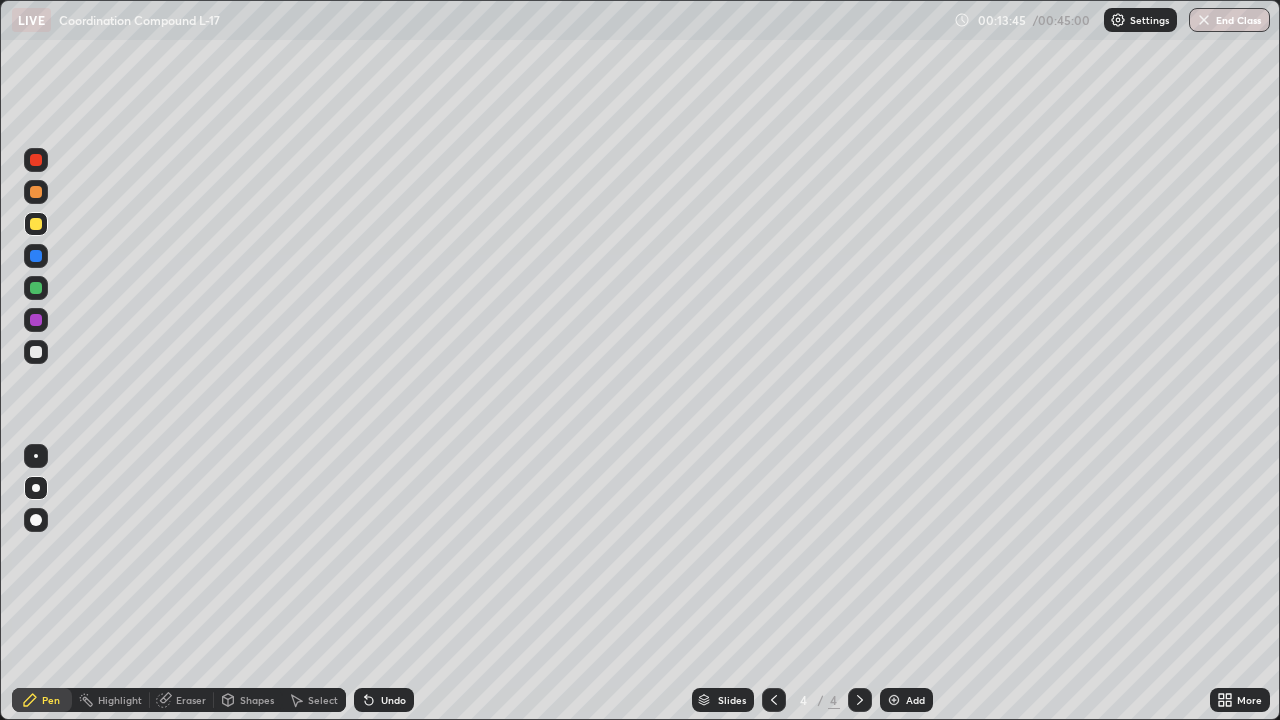 click 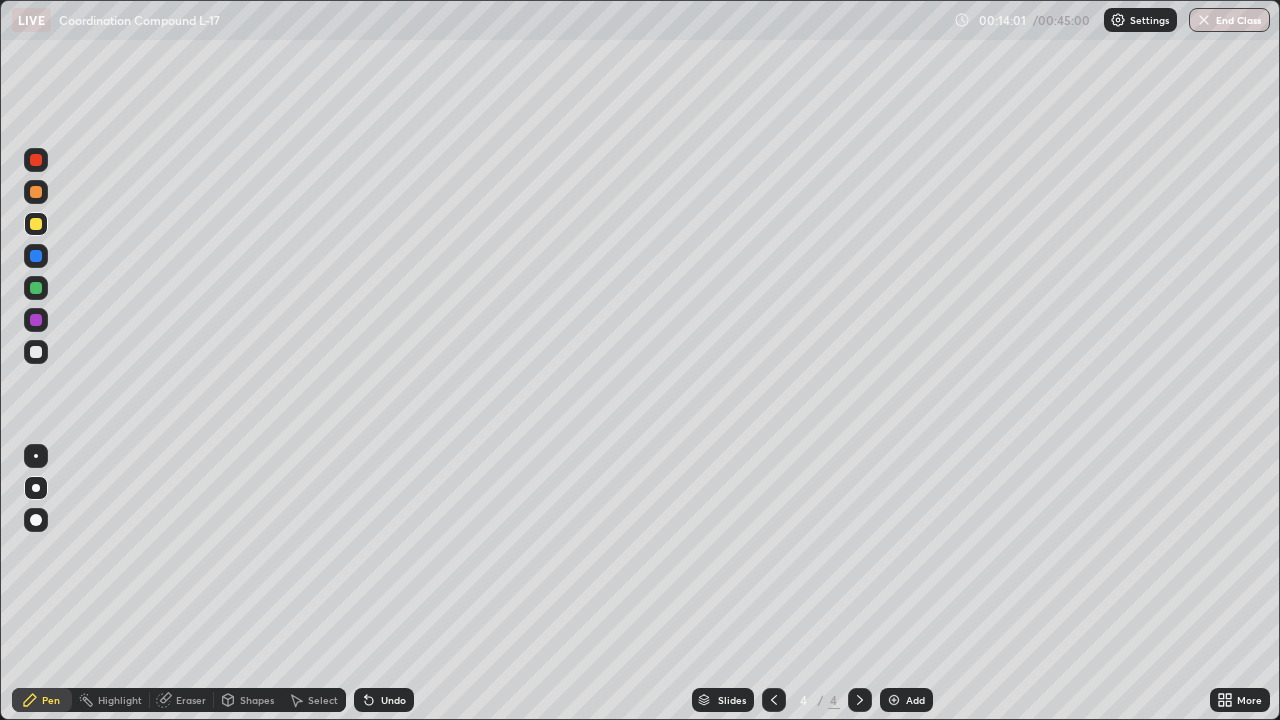 click at bounding box center (36, 352) 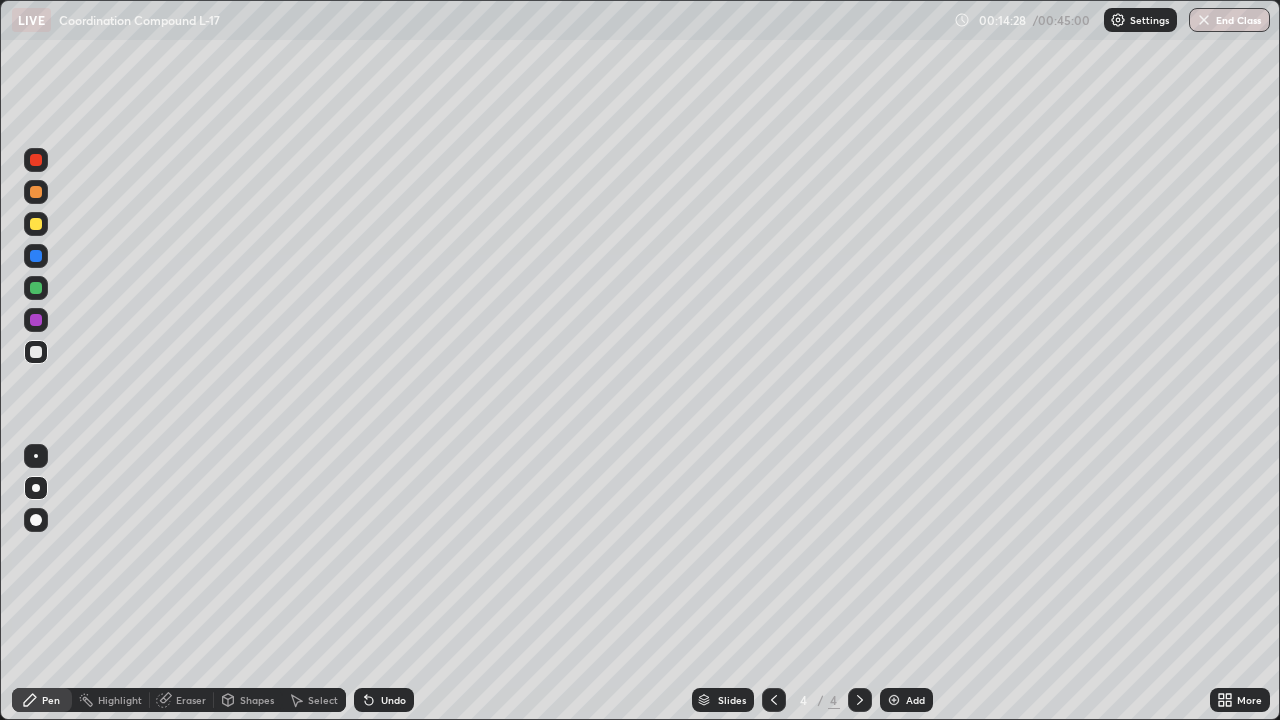 click on "Undo" at bounding box center [393, 700] 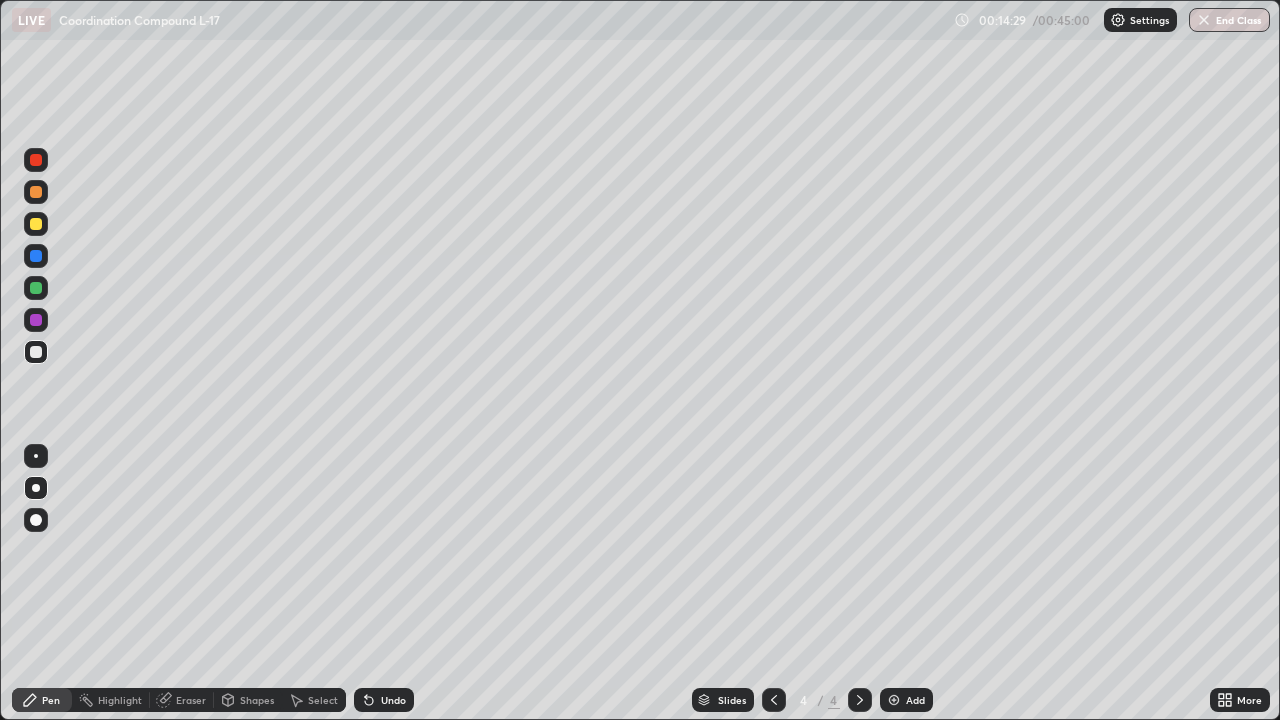 click on "Undo" at bounding box center (384, 700) 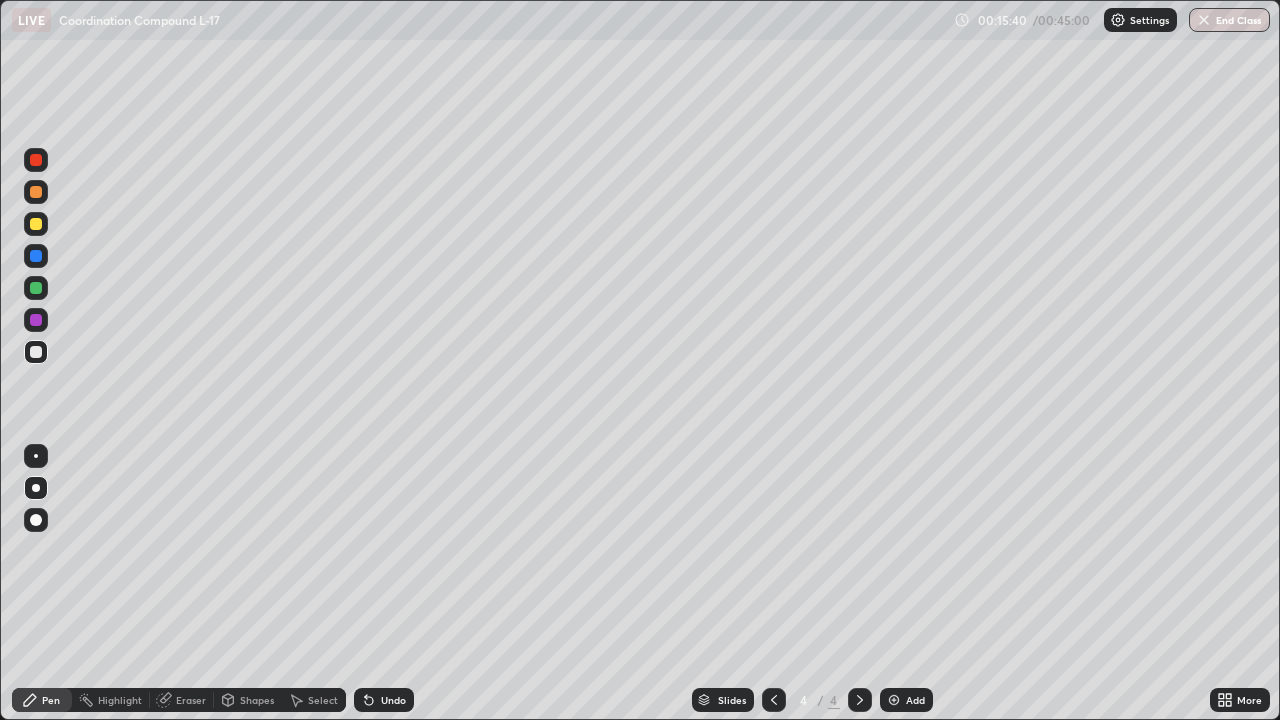 click at bounding box center (36, 224) 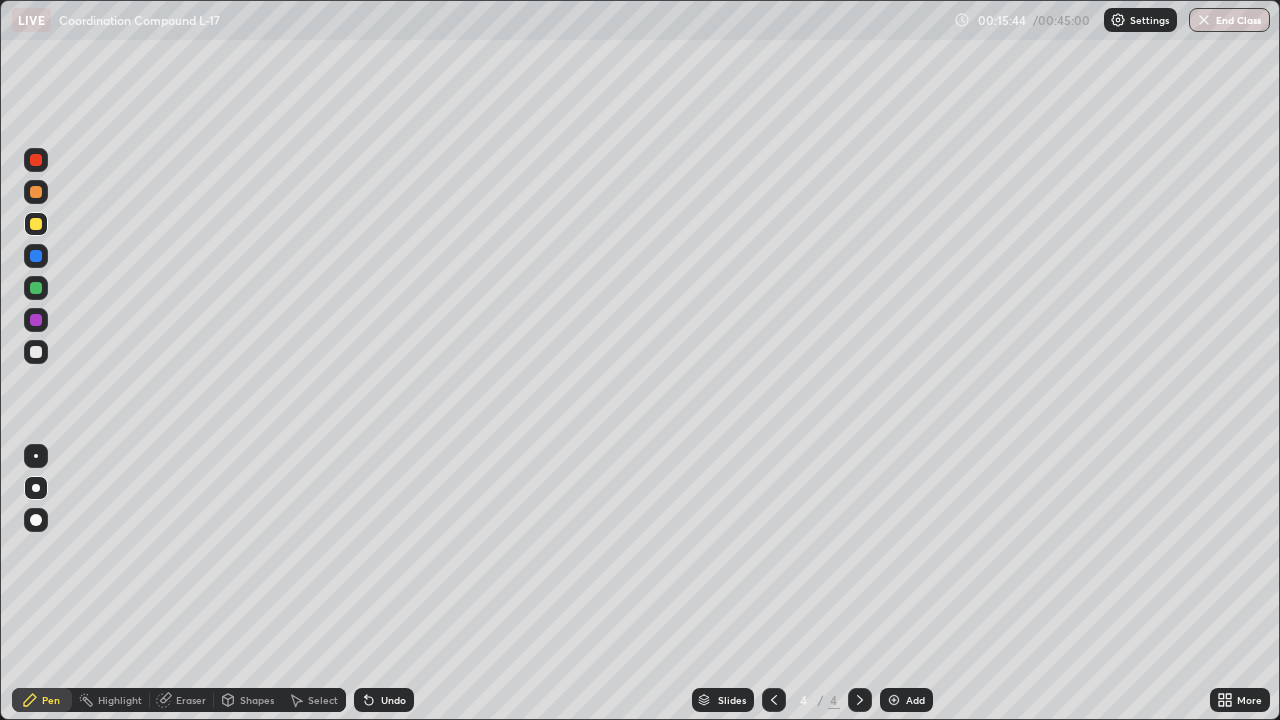 click on "Undo" at bounding box center (393, 700) 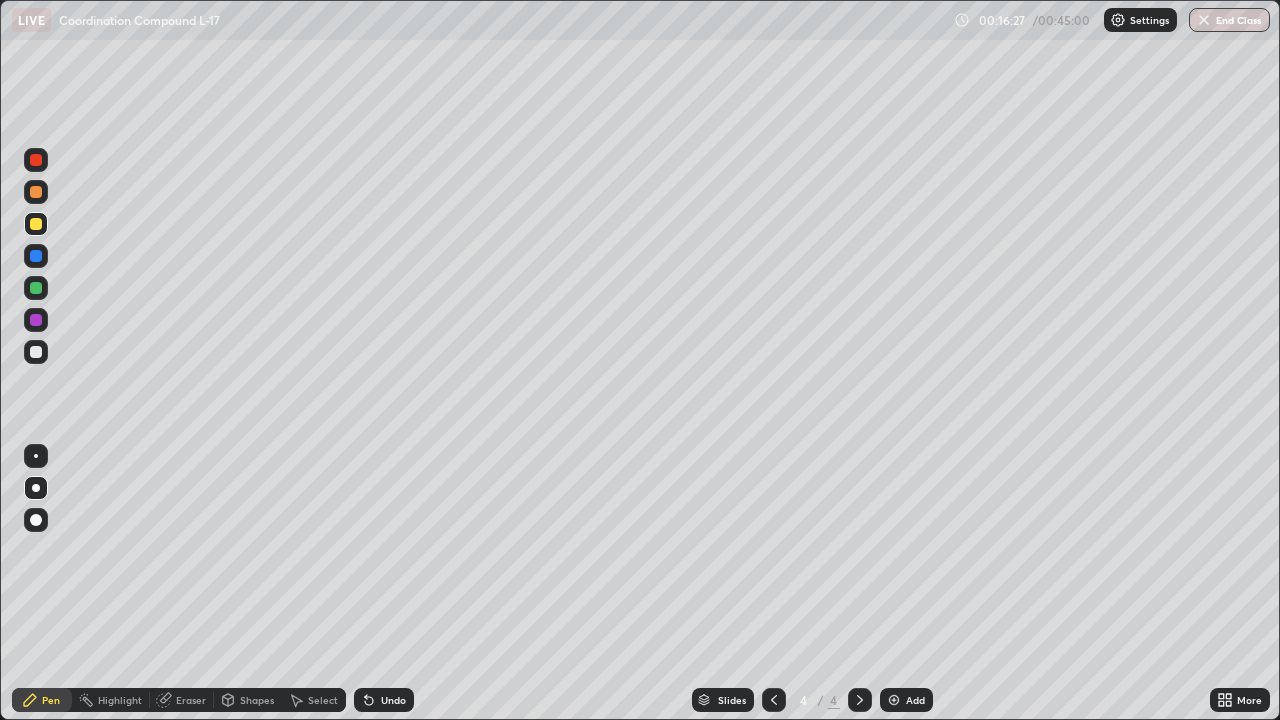 click at bounding box center (36, 288) 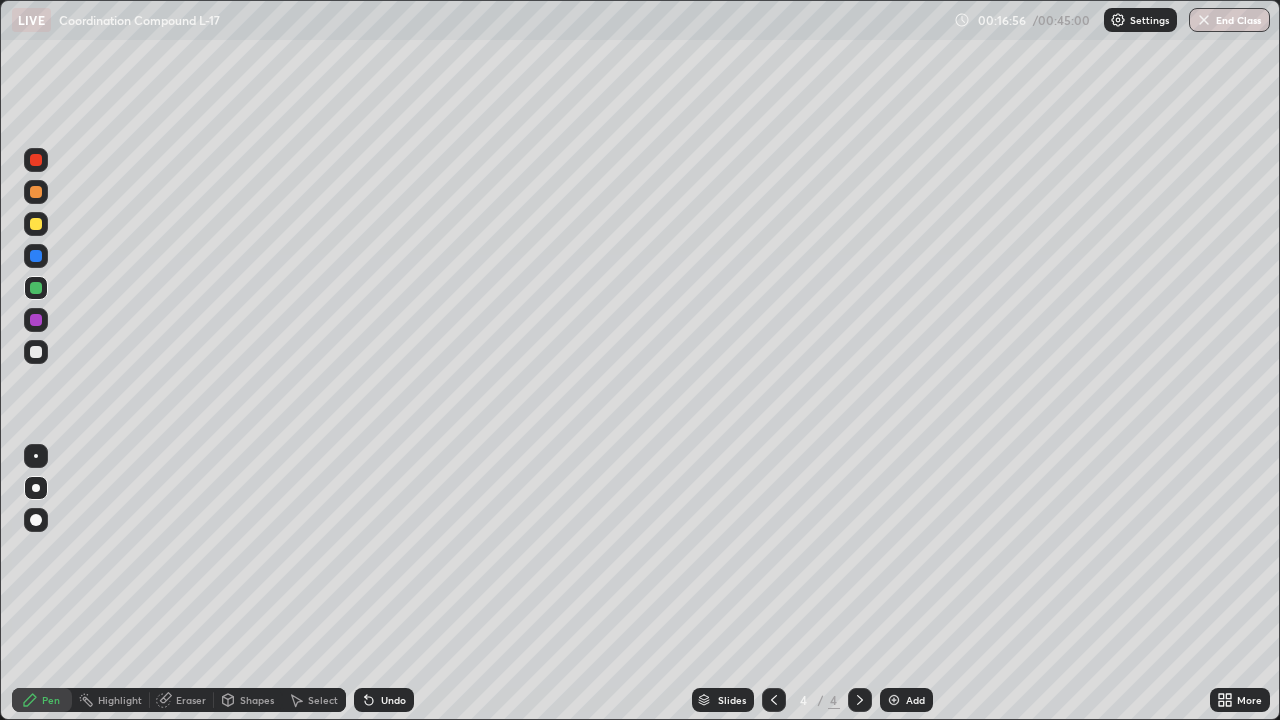 click on "Undo" at bounding box center [384, 700] 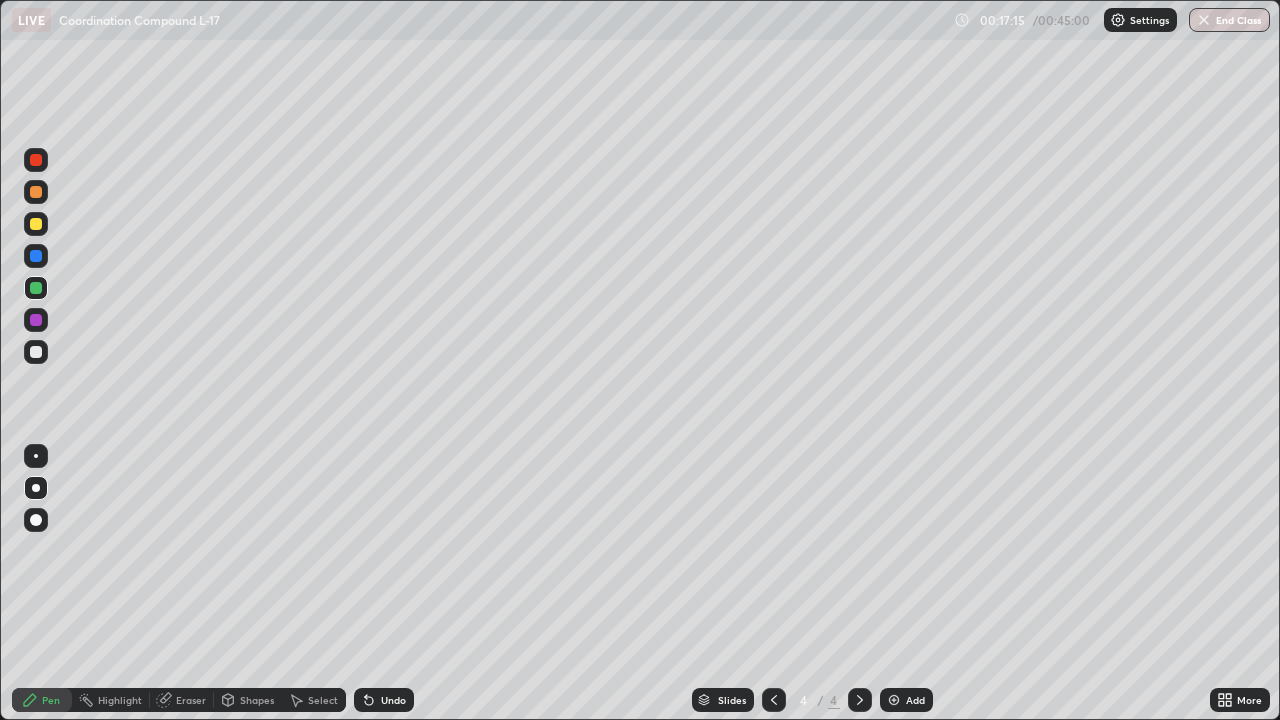 click on "Undo" at bounding box center (393, 700) 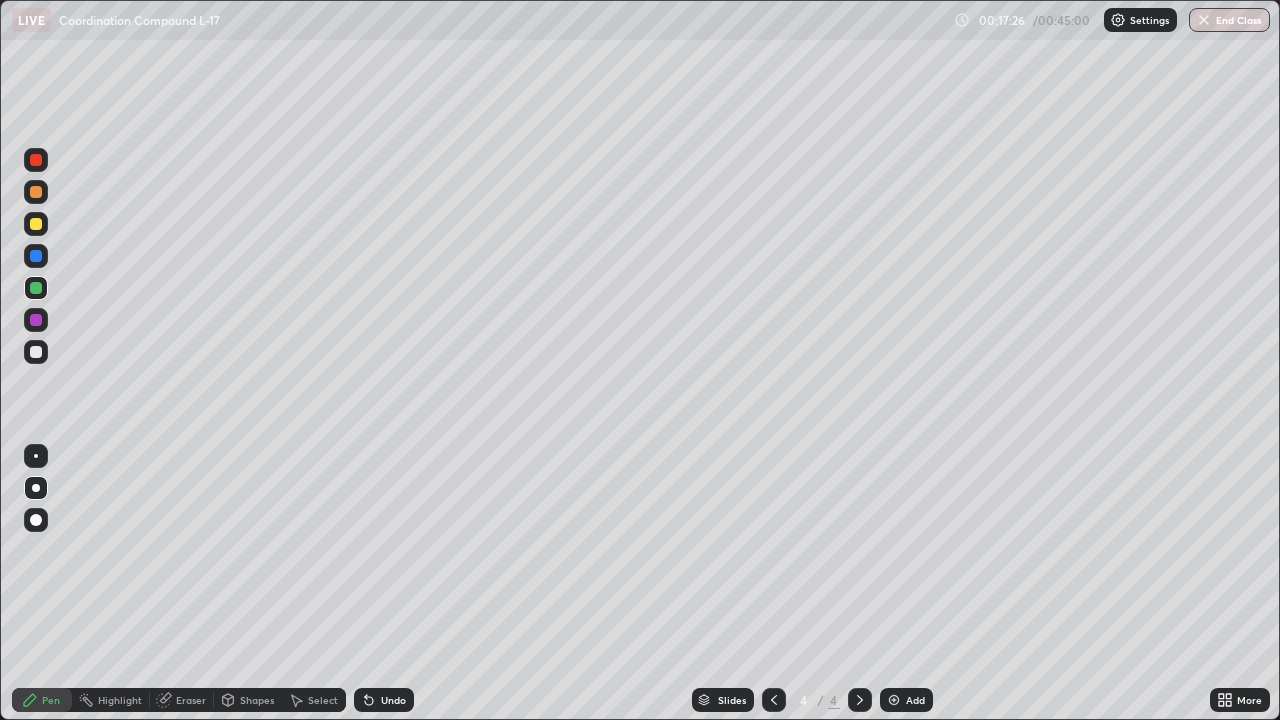 click at bounding box center [36, 352] 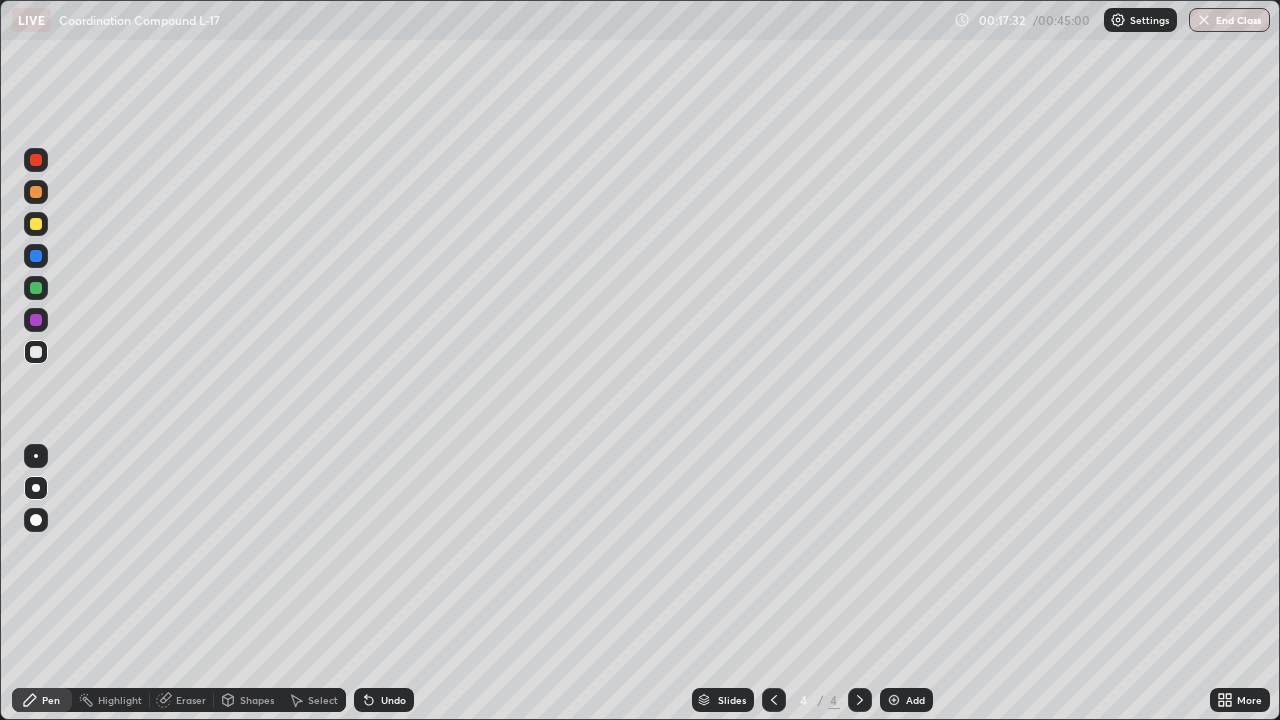 click on "Eraser" at bounding box center [191, 700] 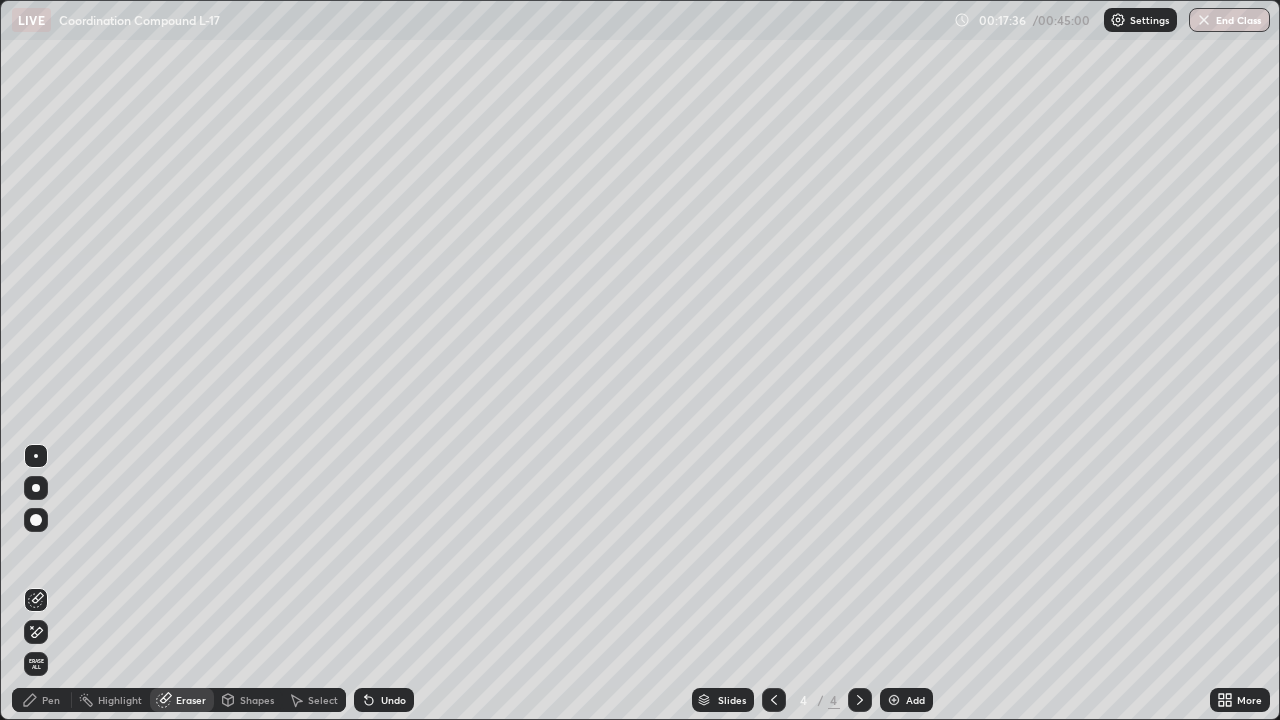 click on "Pen" at bounding box center (51, 700) 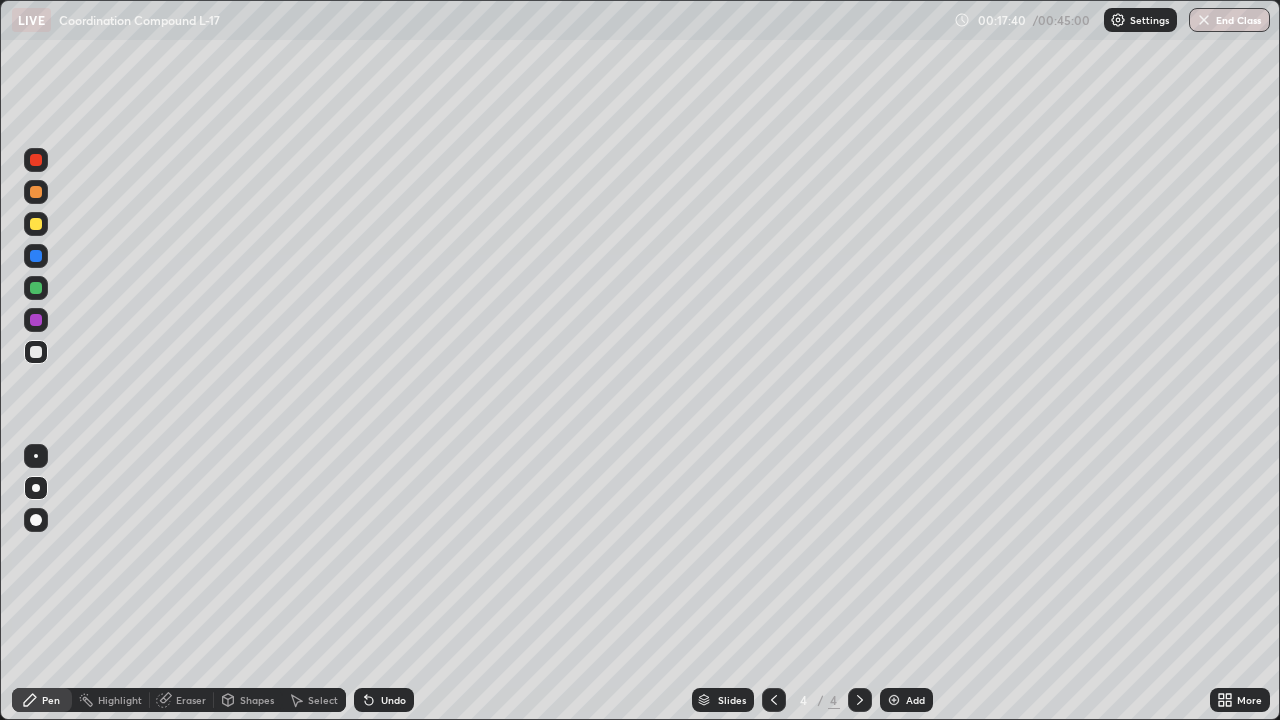 click on "Undo" at bounding box center [393, 700] 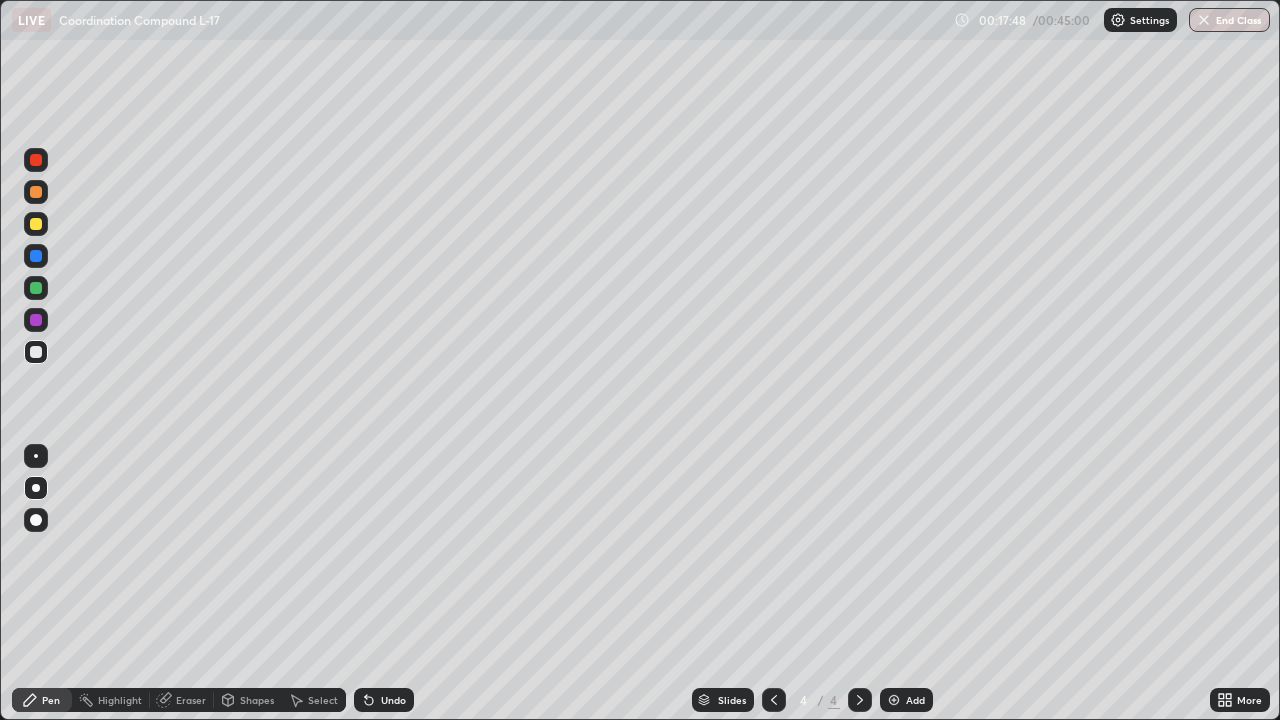 click on "Undo" at bounding box center (384, 700) 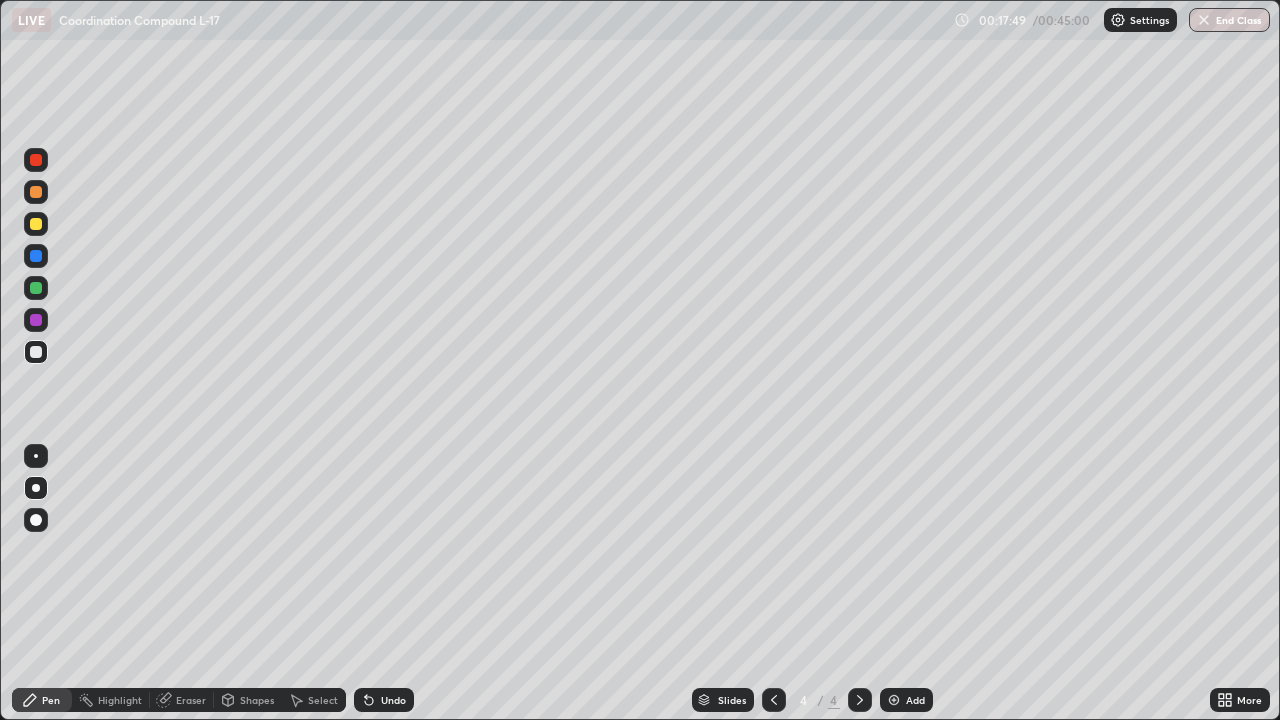 click 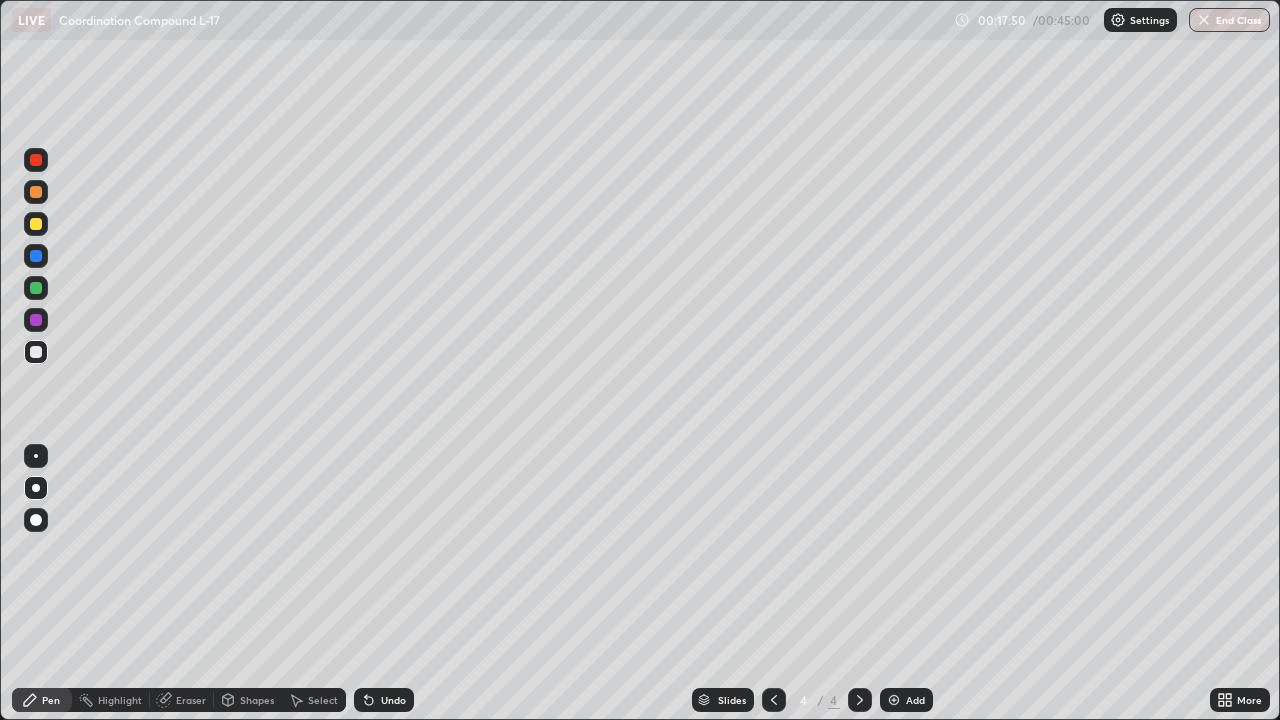 click on "Undo" at bounding box center (384, 700) 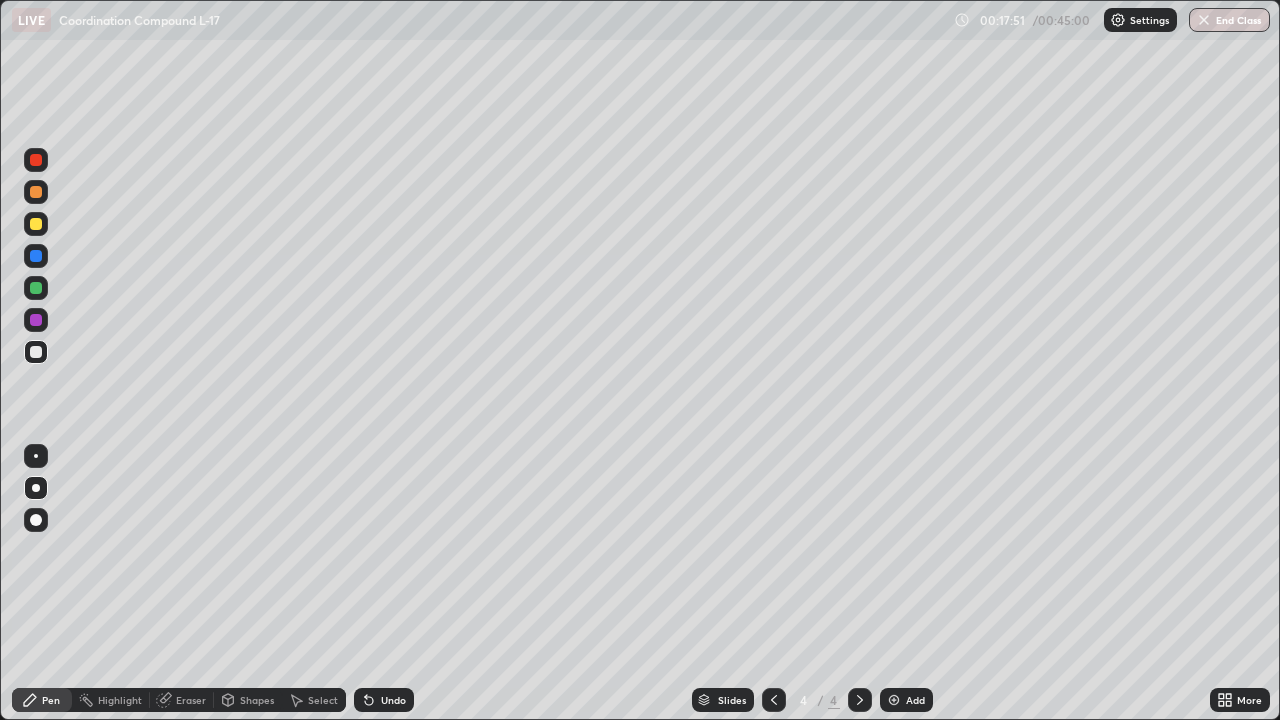 click on "Undo" at bounding box center [380, 700] 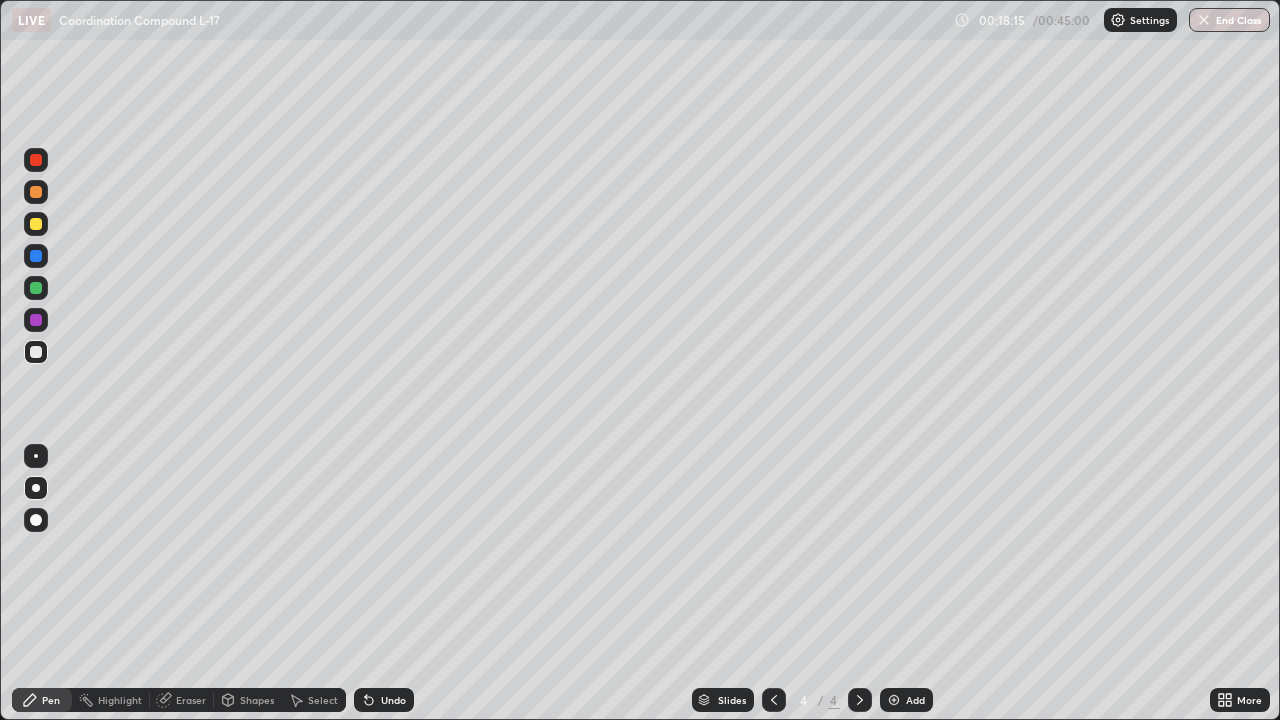 click on "Undo" at bounding box center [393, 700] 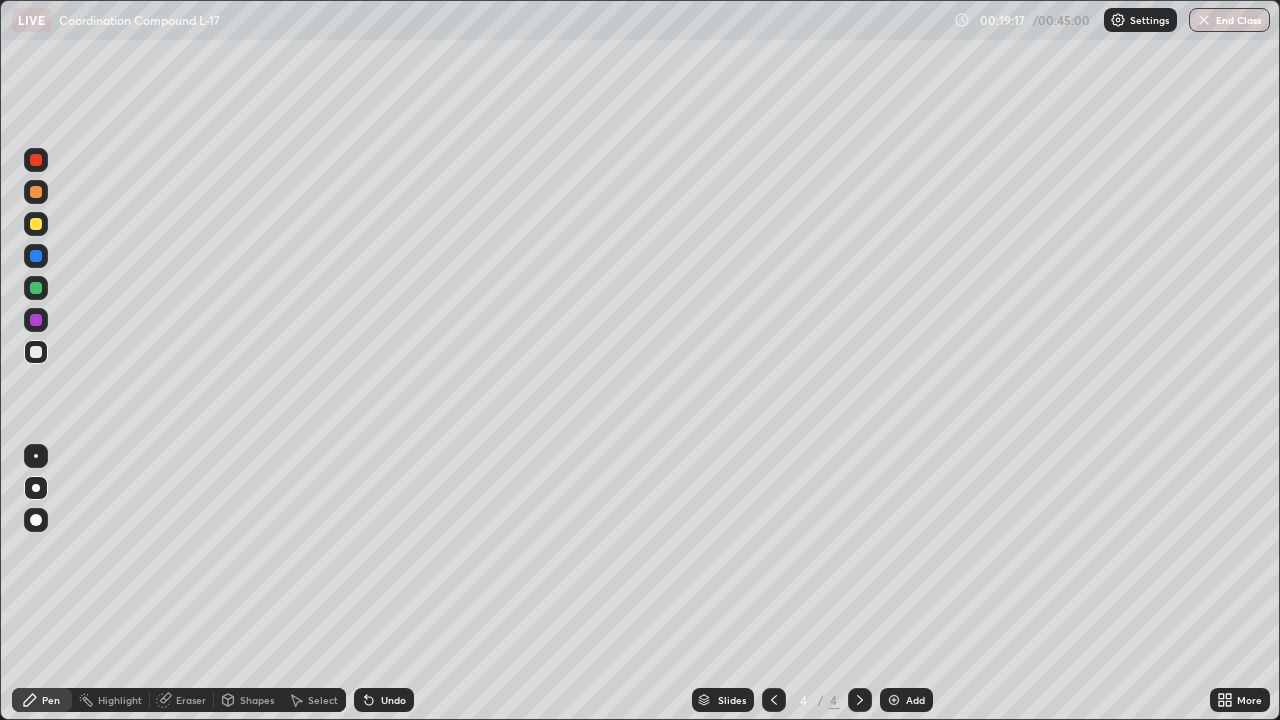 click at bounding box center [894, 700] 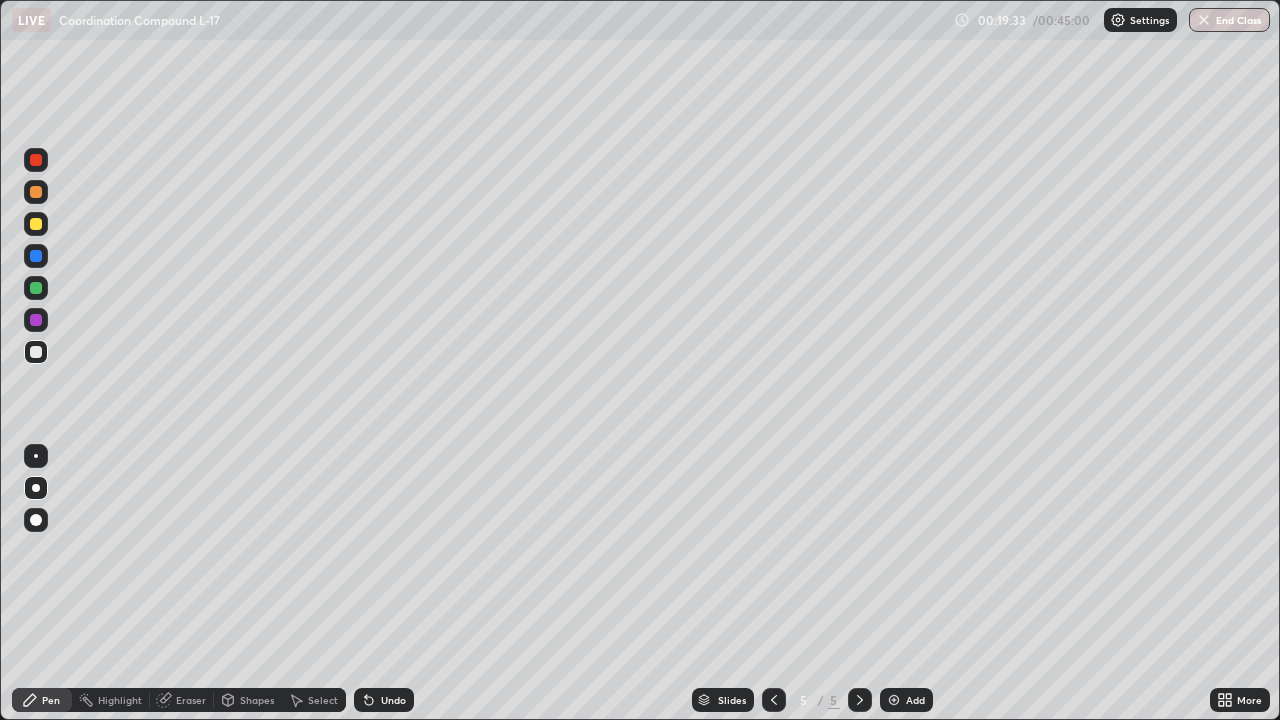 click 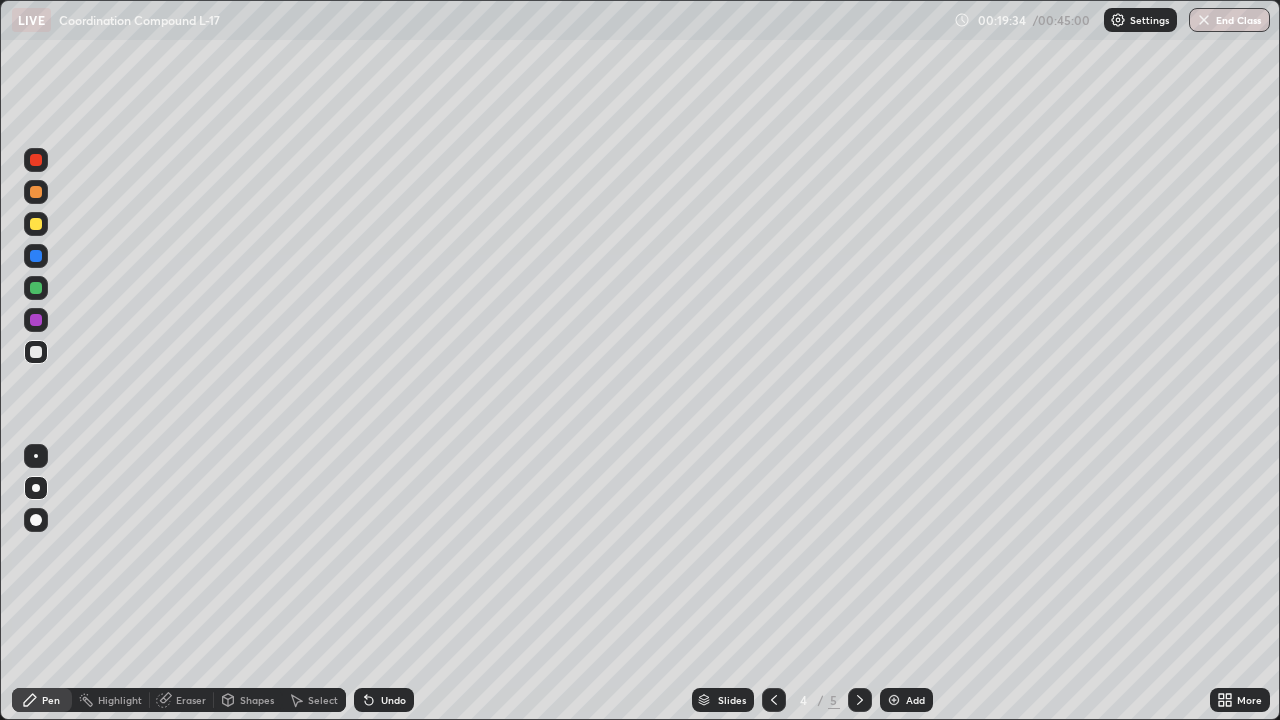 click 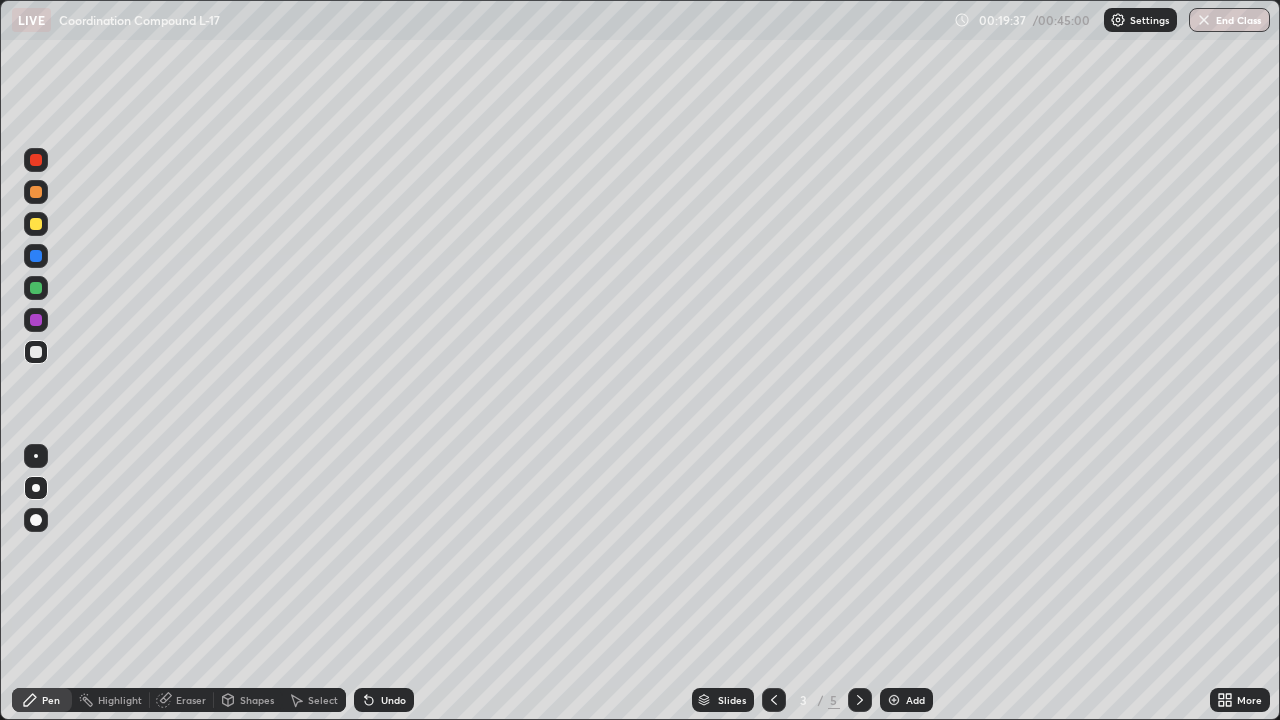 click at bounding box center (36, 224) 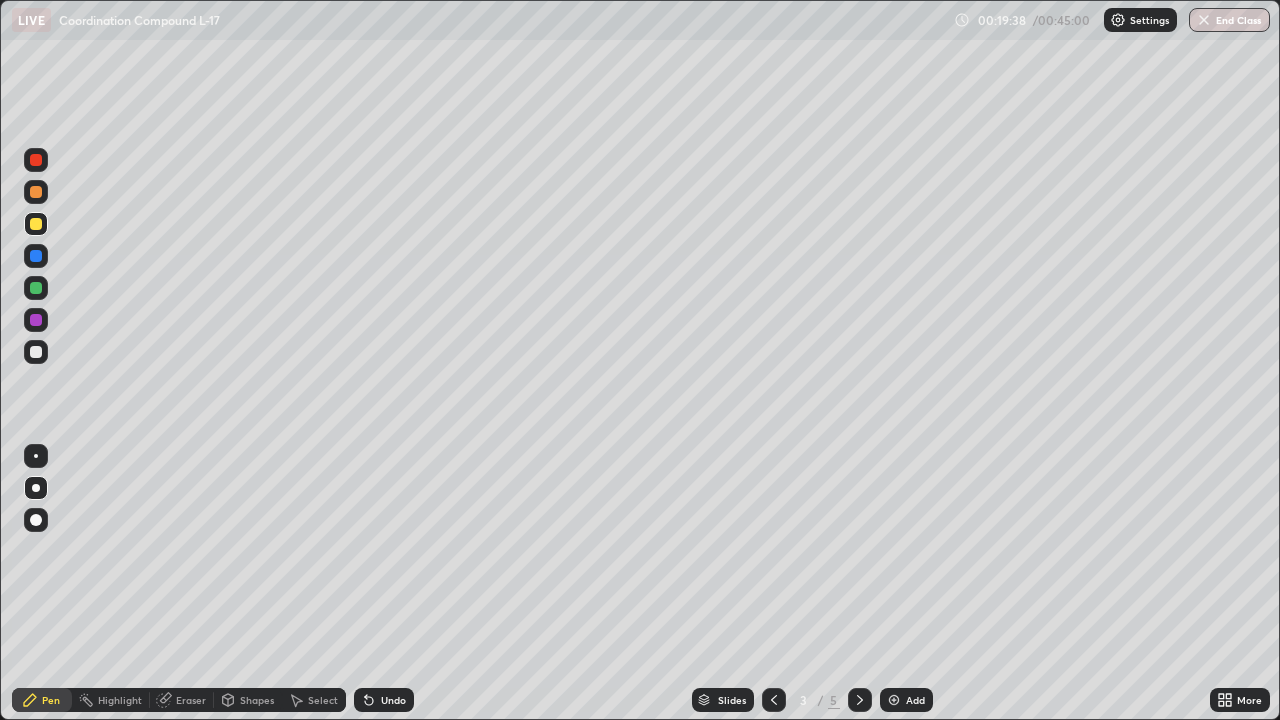 click at bounding box center (36, 352) 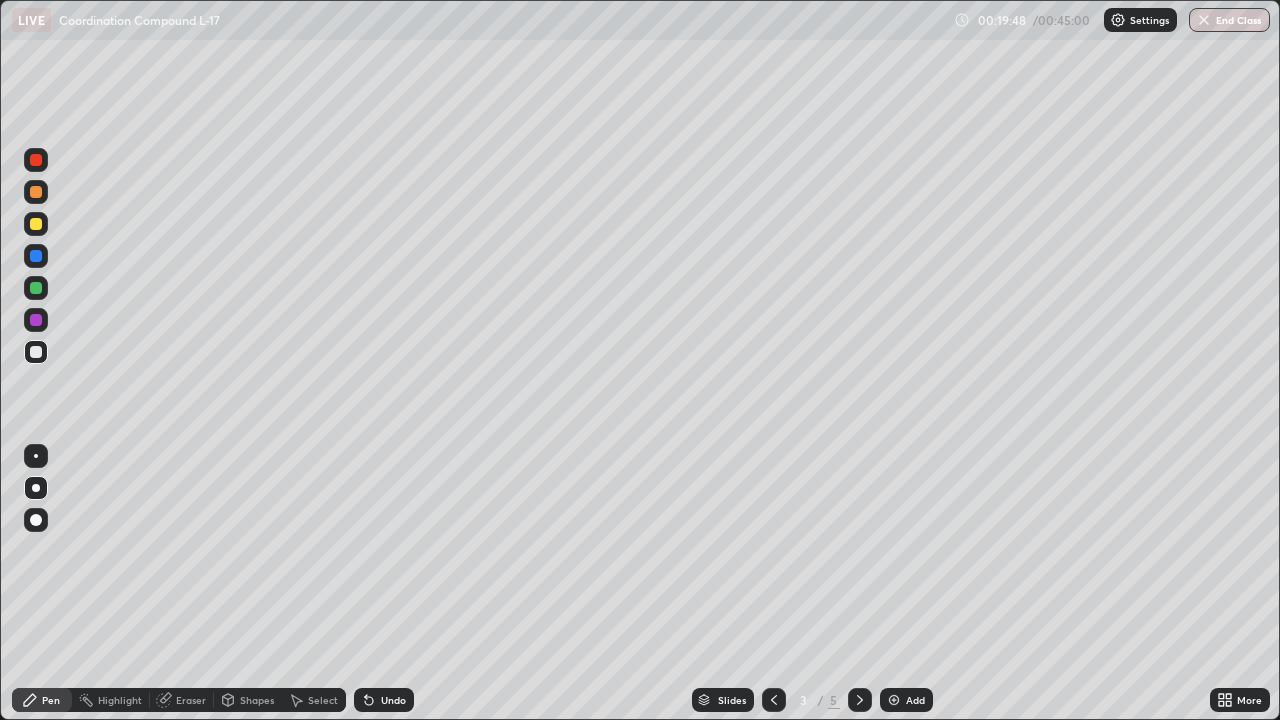 click 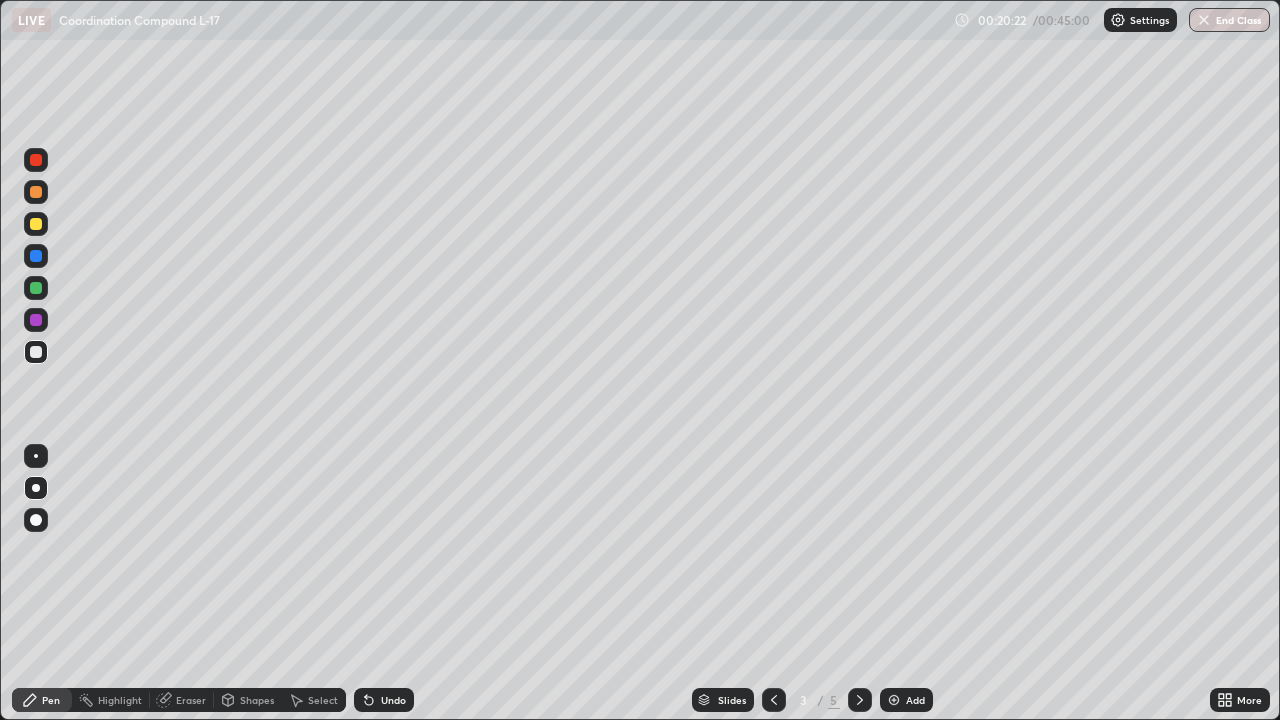 click 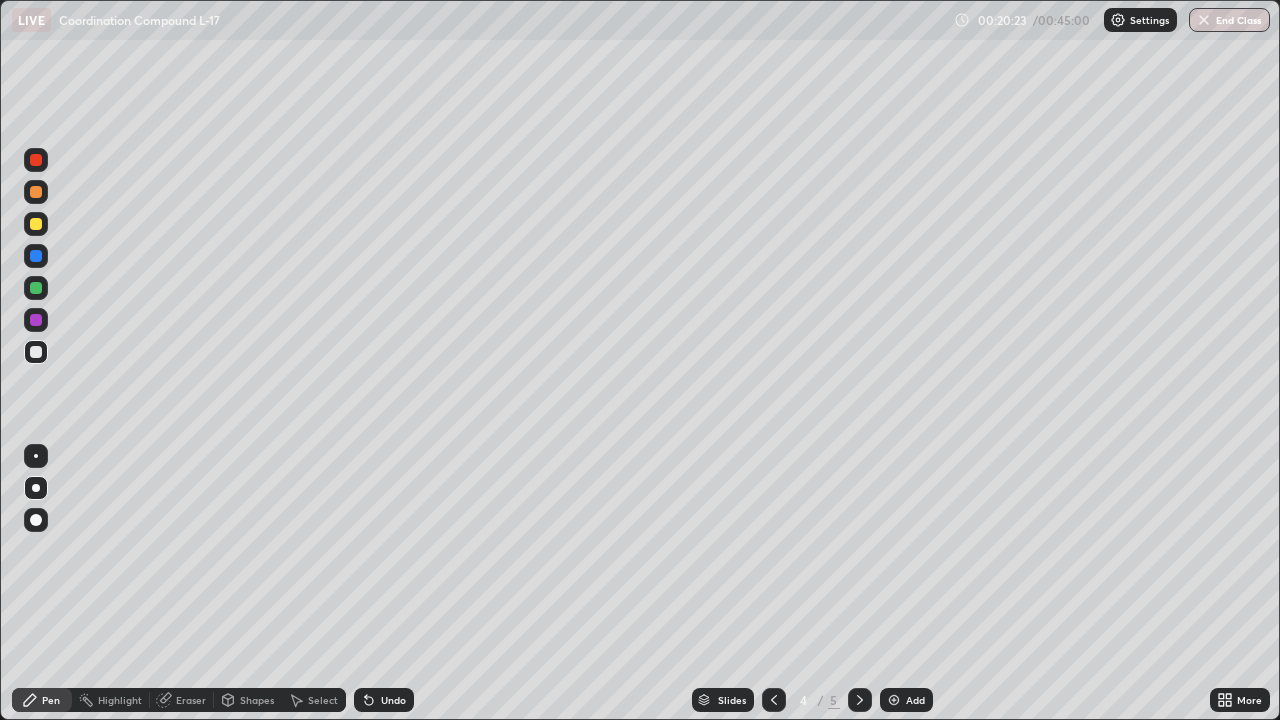 click at bounding box center [860, 700] 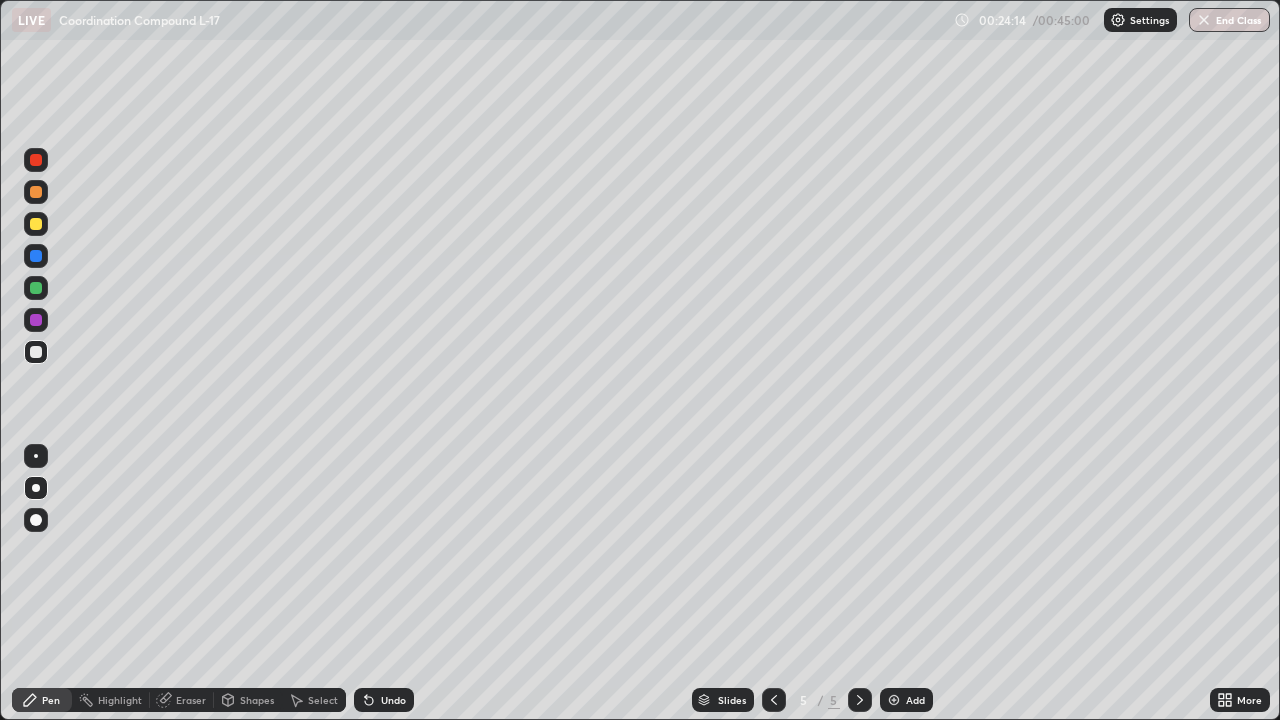 click at bounding box center [36, 224] 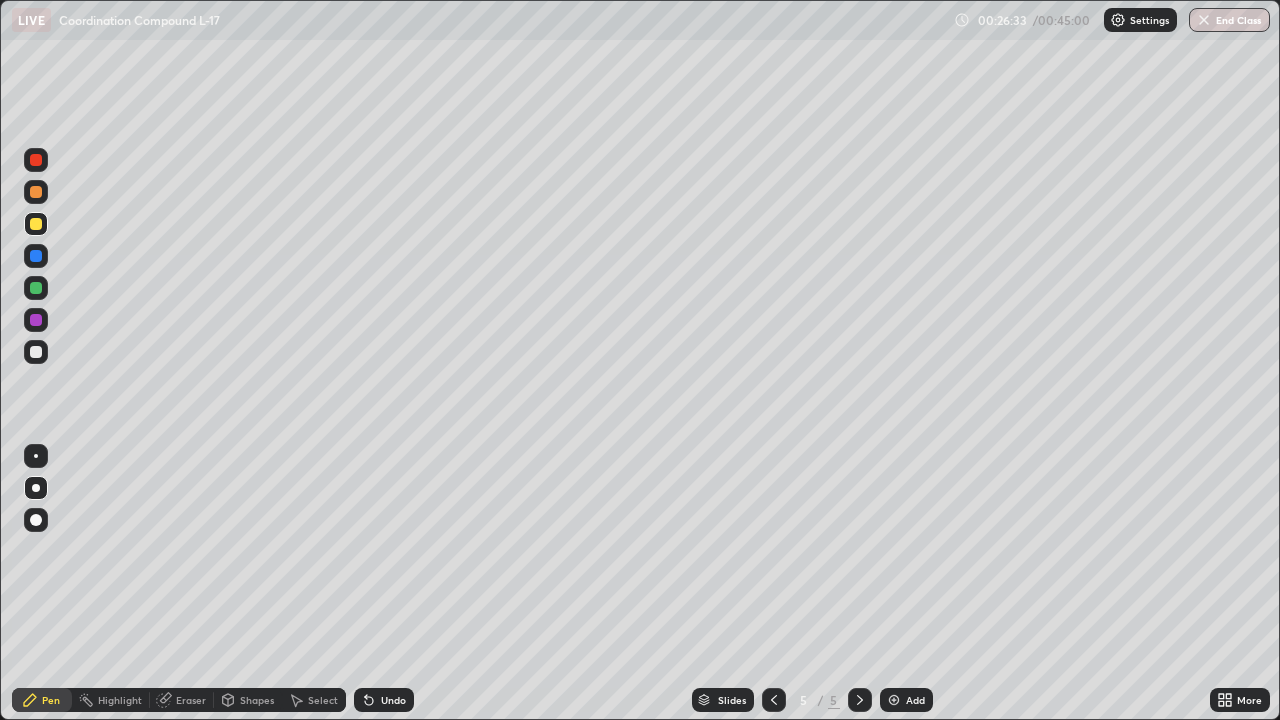 click on "Undo" at bounding box center [384, 700] 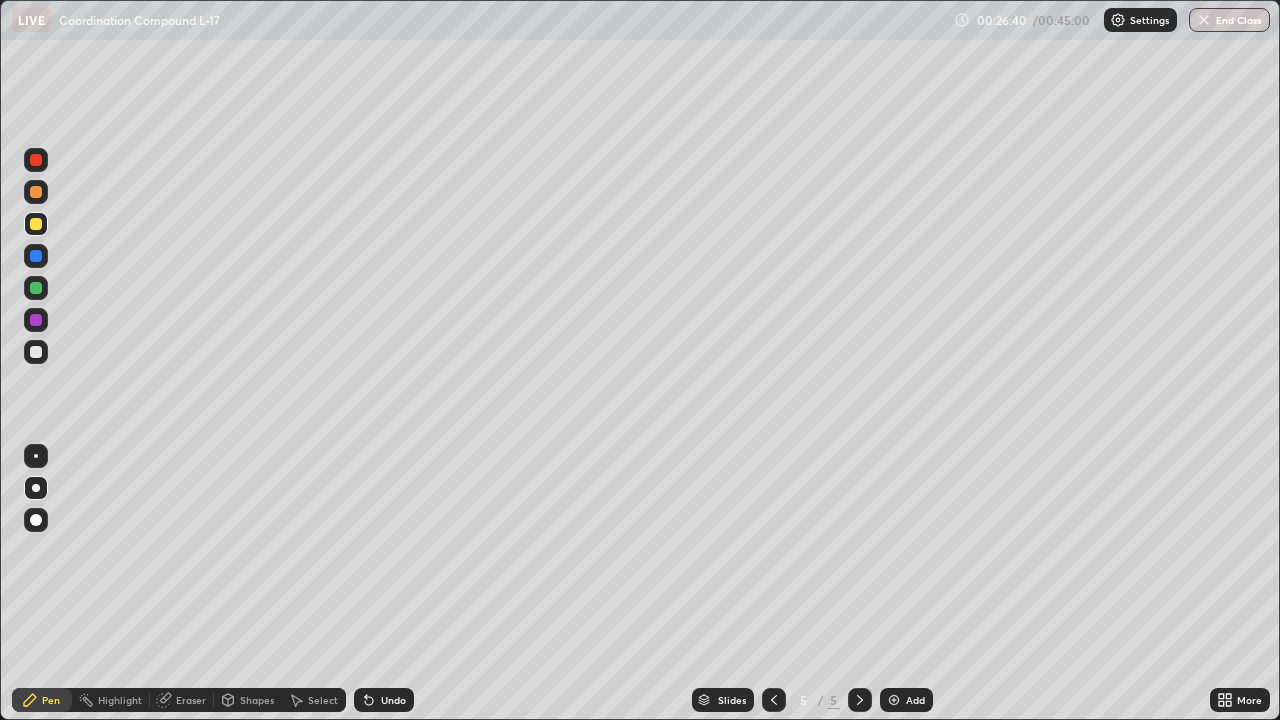 click on "Undo" at bounding box center [393, 700] 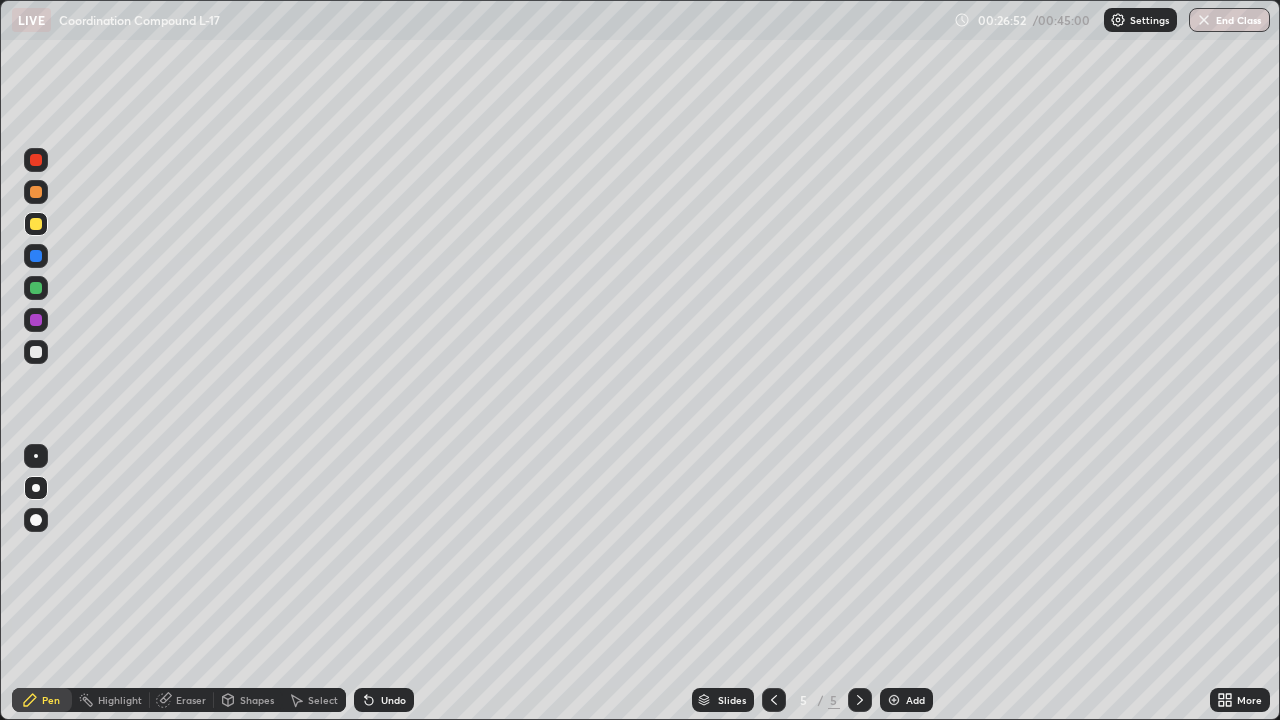 click on "Undo" at bounding box center [393, 700] 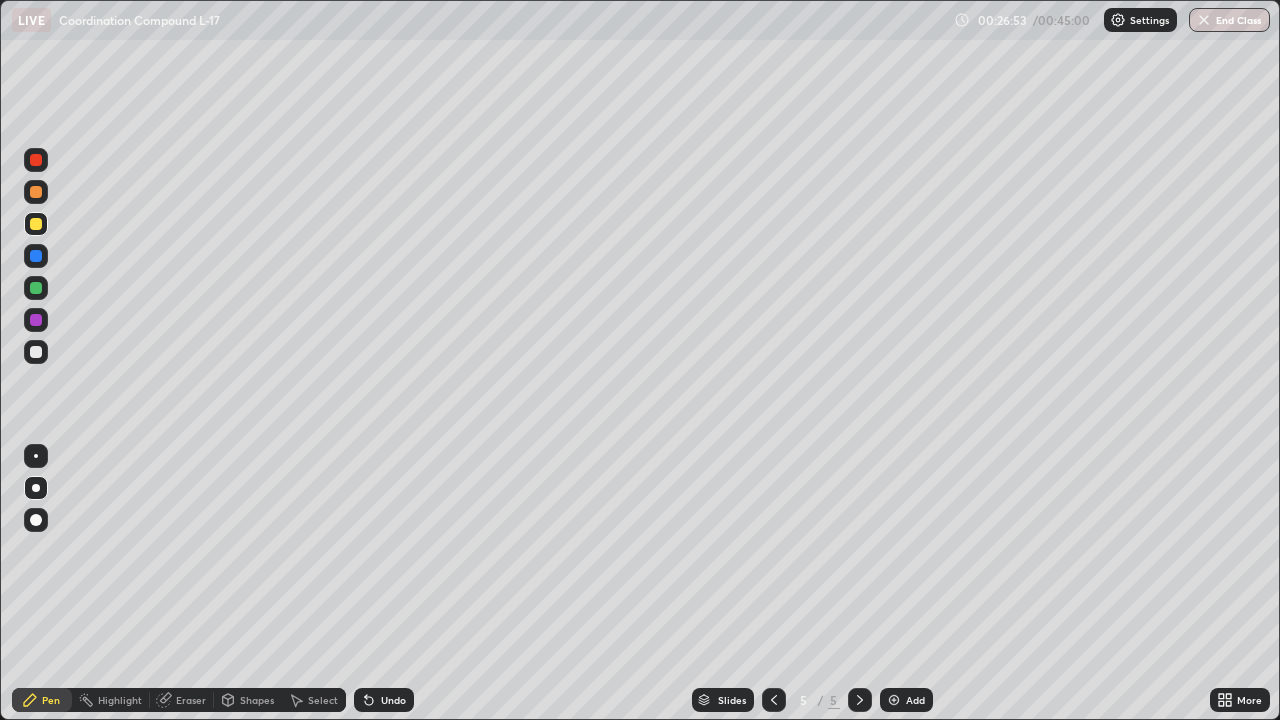 click on "Undo" at bounding box center [393, 700] 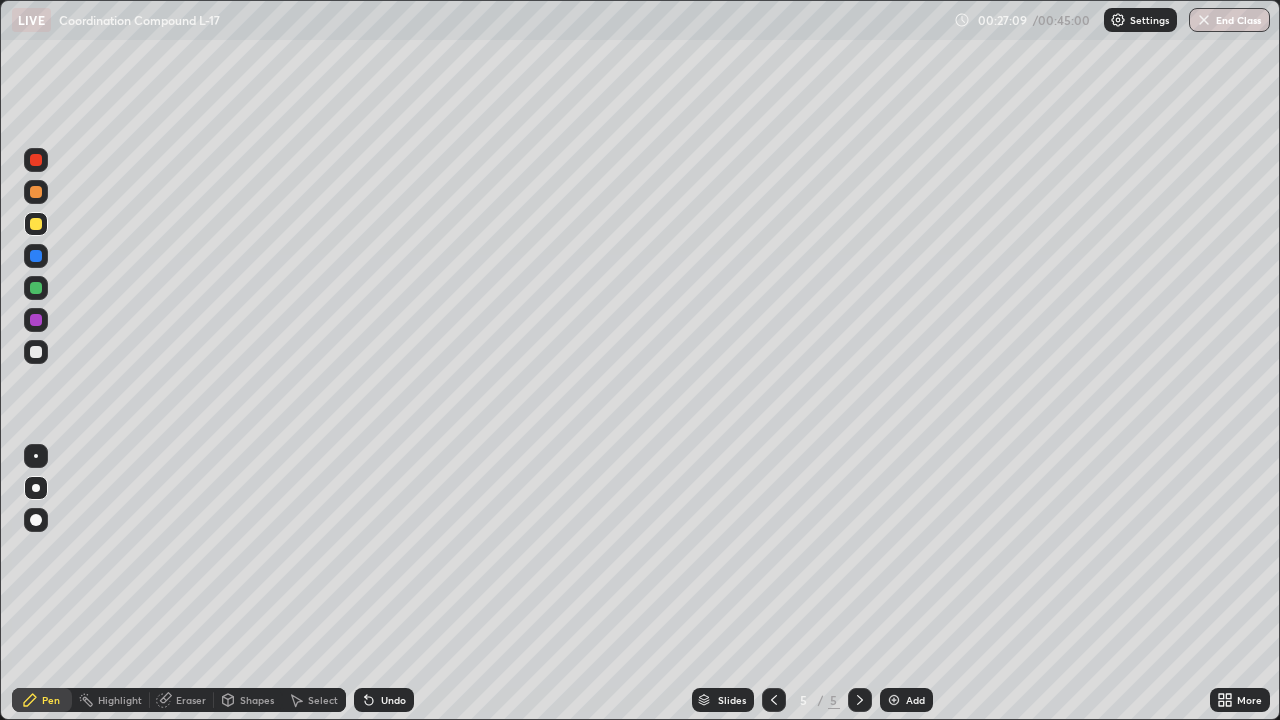 click on "Undo" at bounding box center [384, 700] 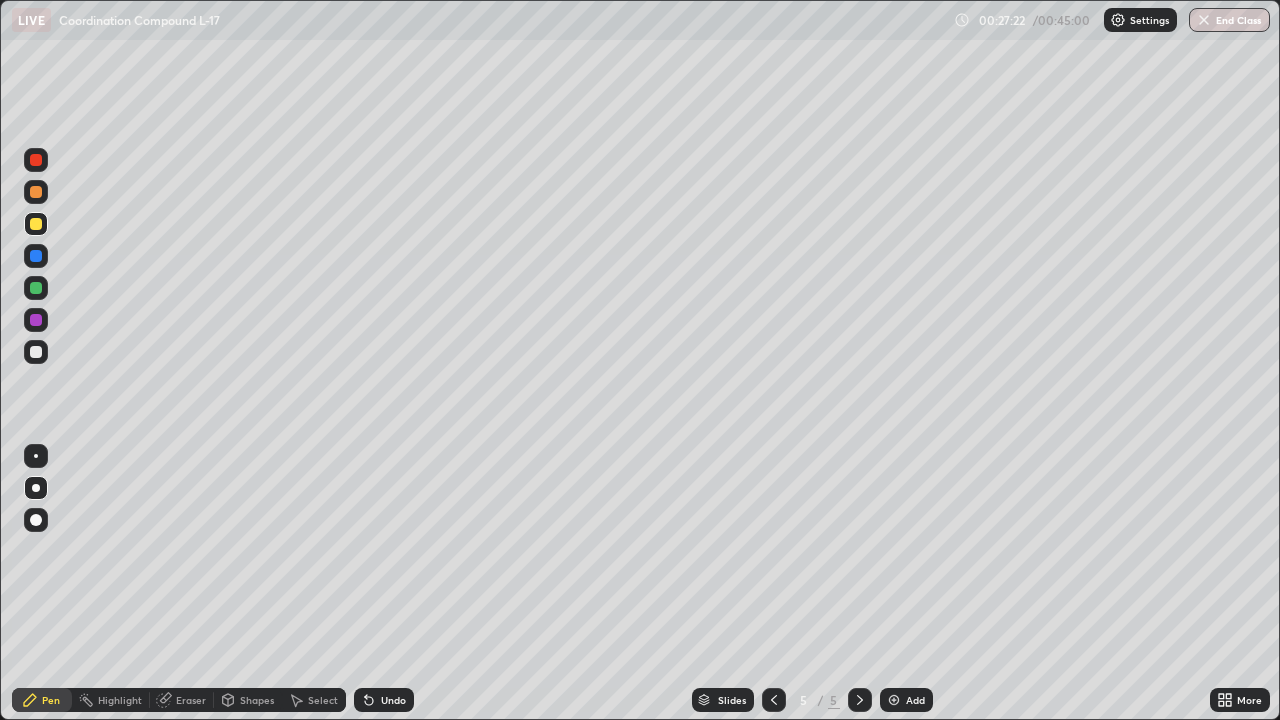 click at bounding box center (36, 352) 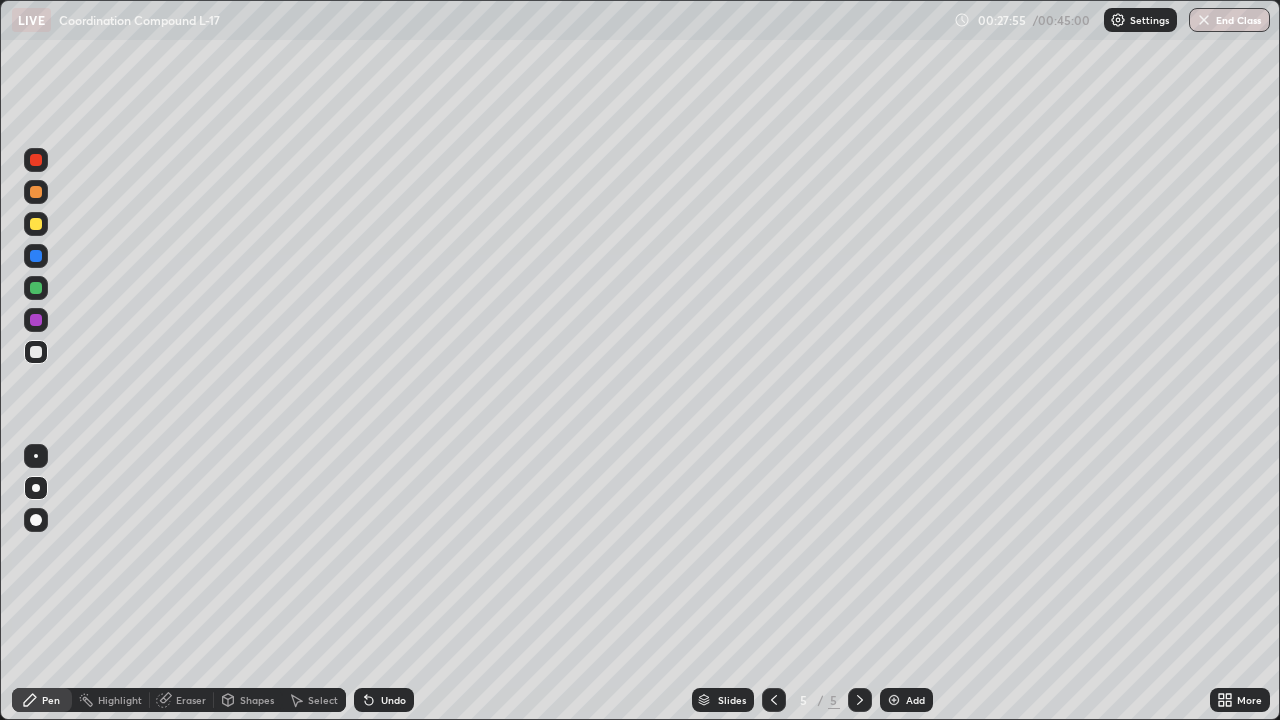 click on "Undo" at bounding box center (384, 700) 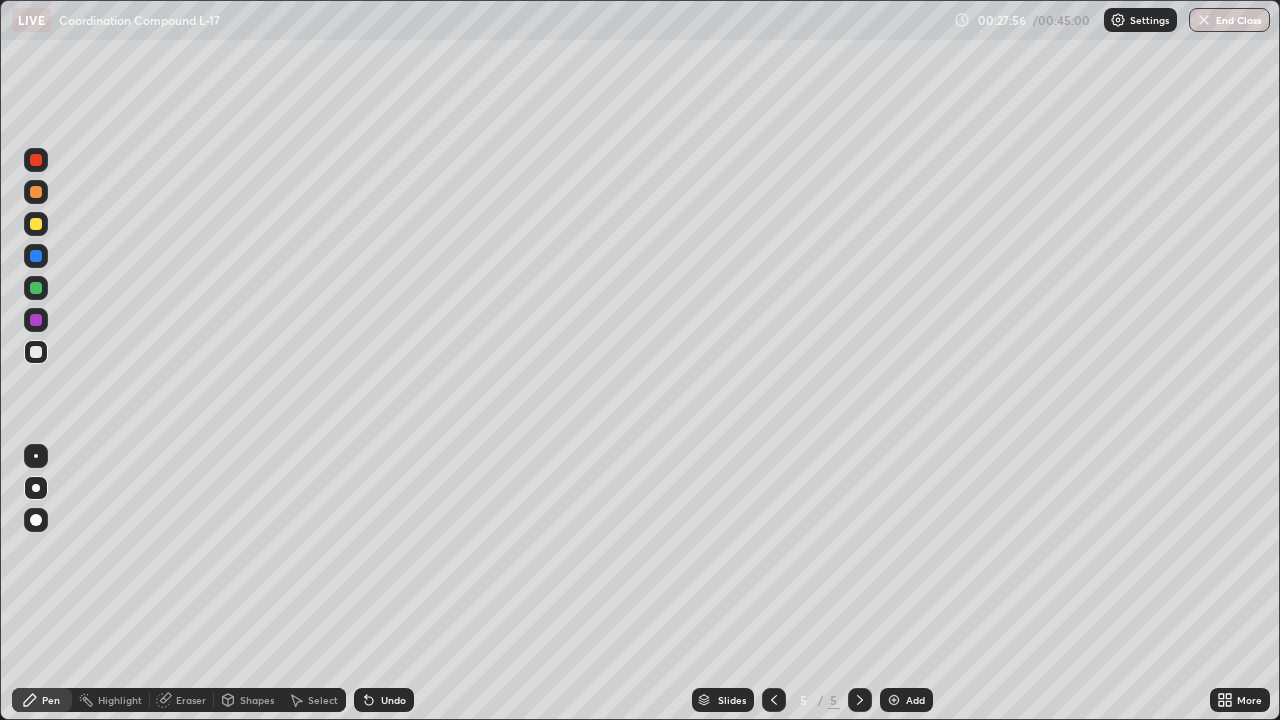 click on "Undo" at bounding box center [393, 700] 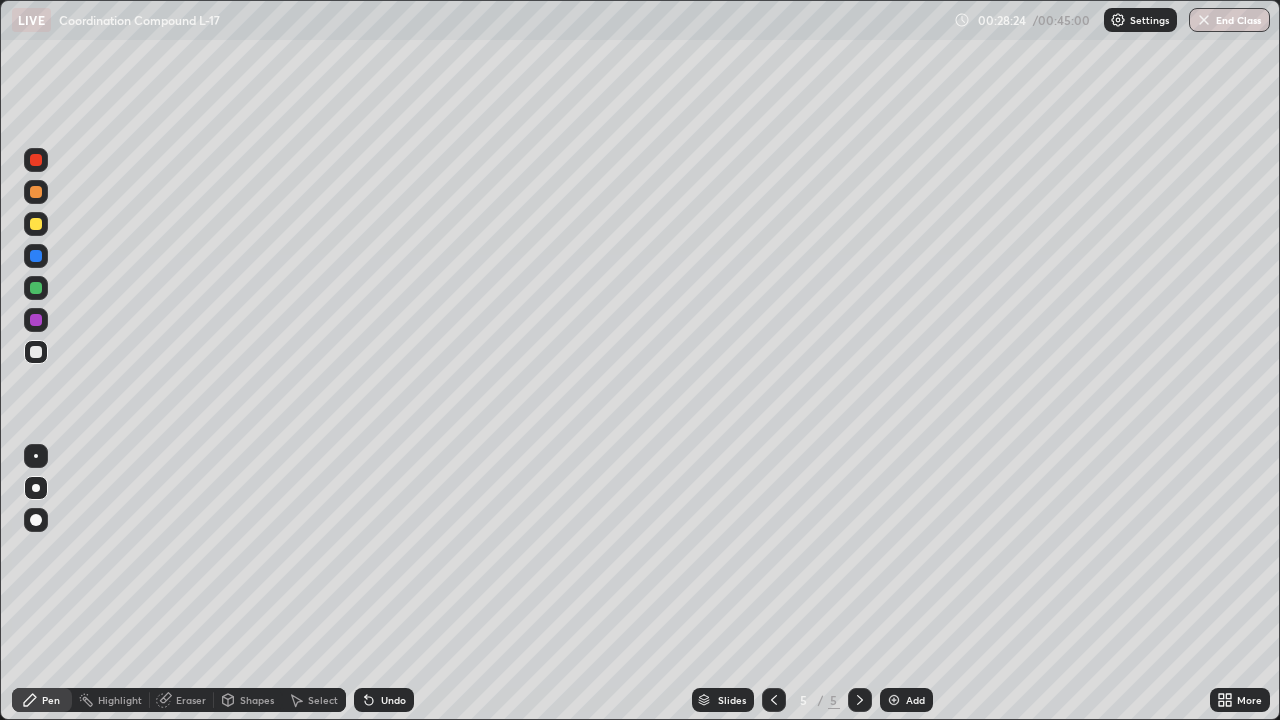 click at bounding box center (36, 288) 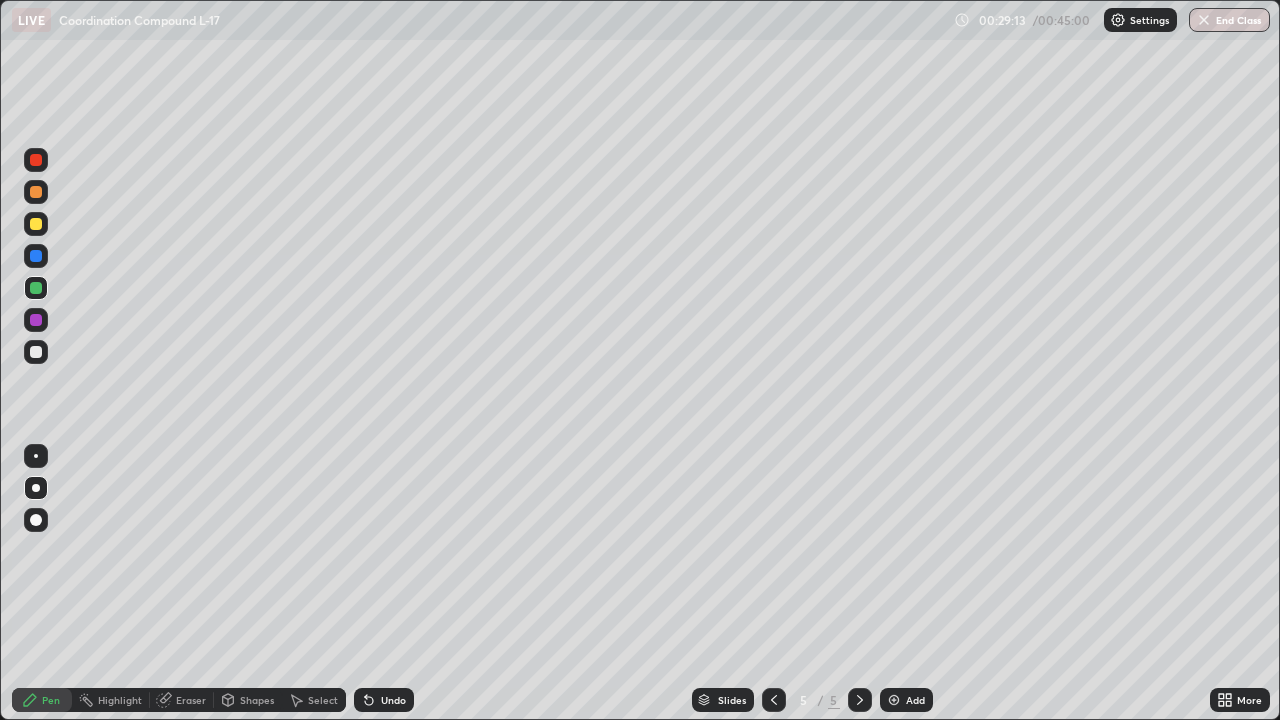 click on "Undo" at bounding box center [384, 700] 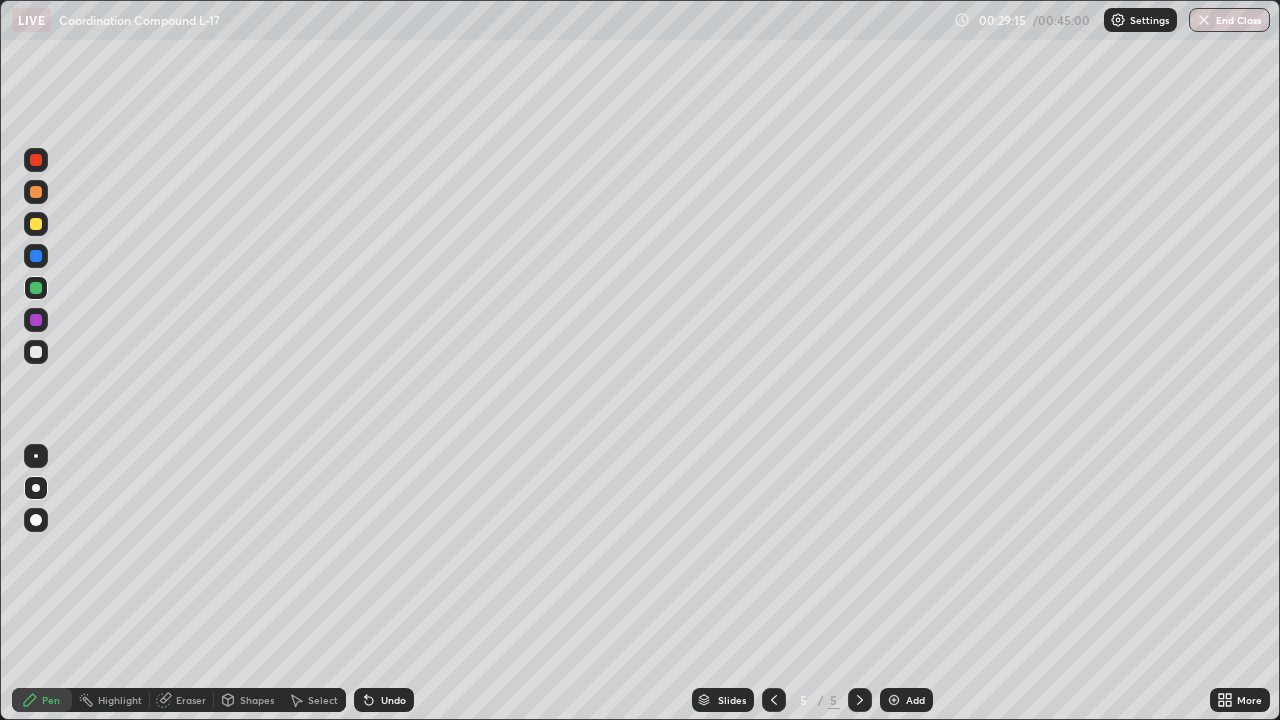 click at bounding box center (36, 224) 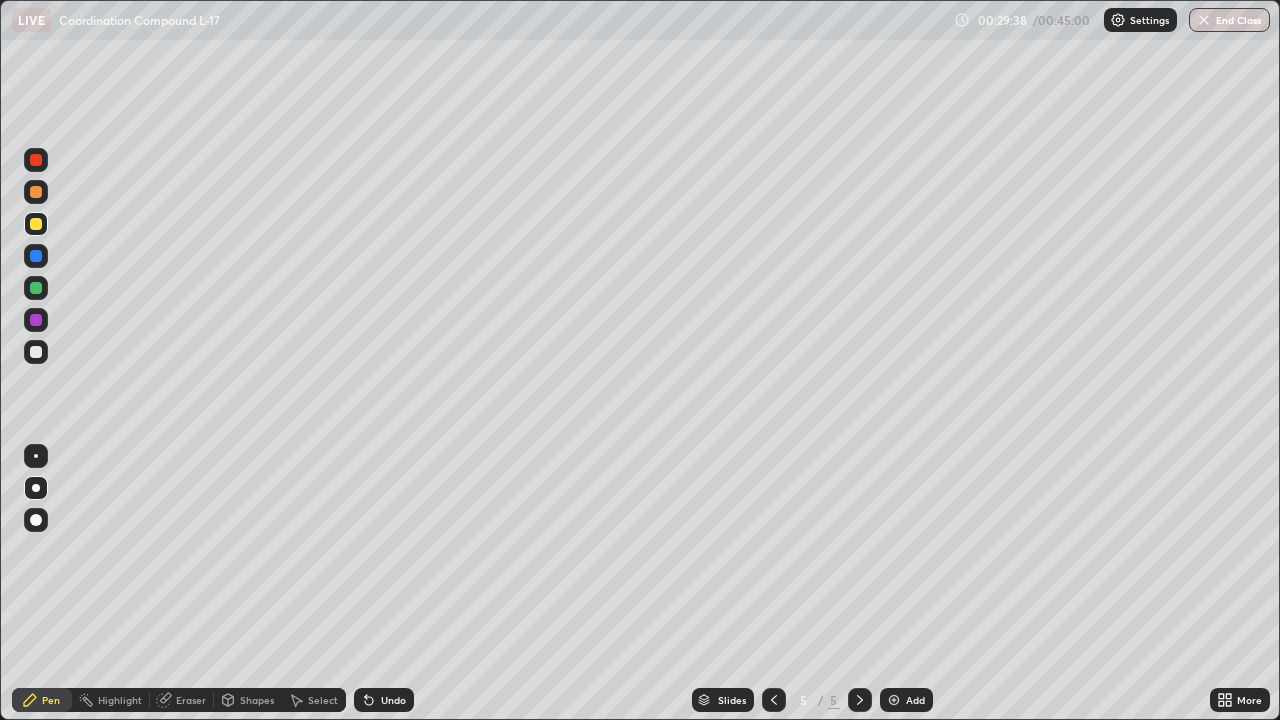 click at bounding box center [36, 352] 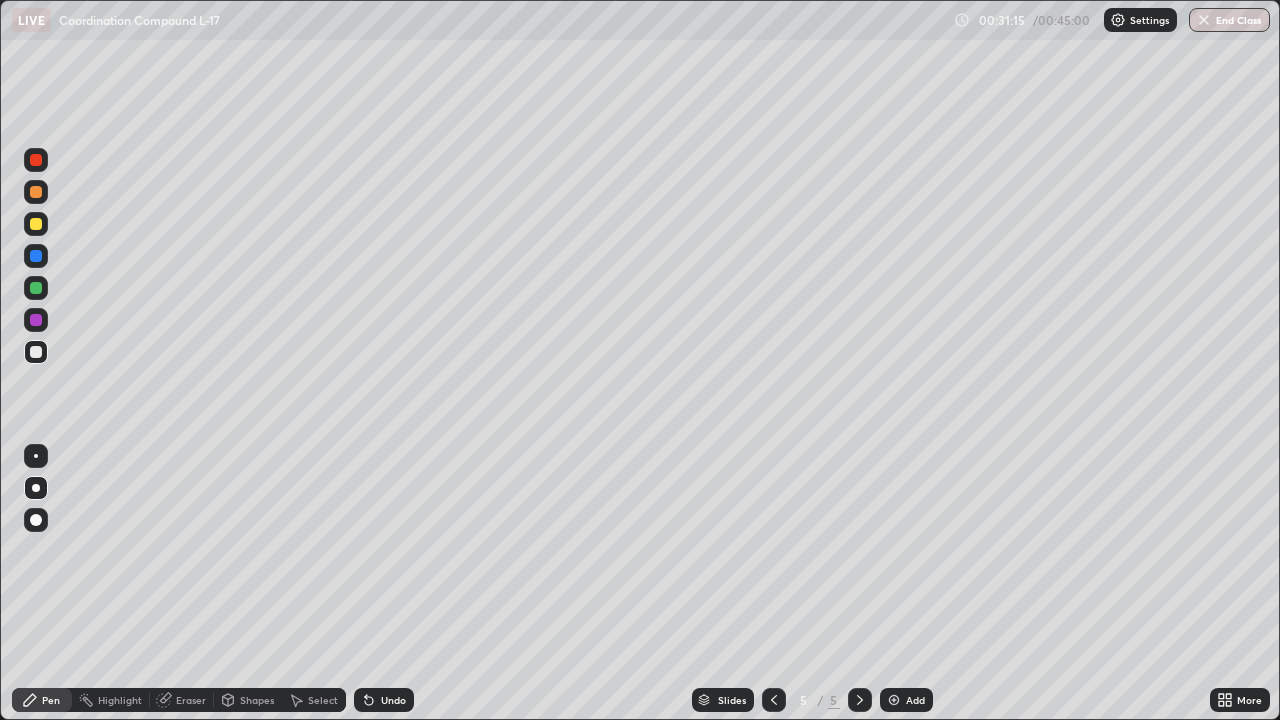 click on "Add" at bounding box center (915, 700) 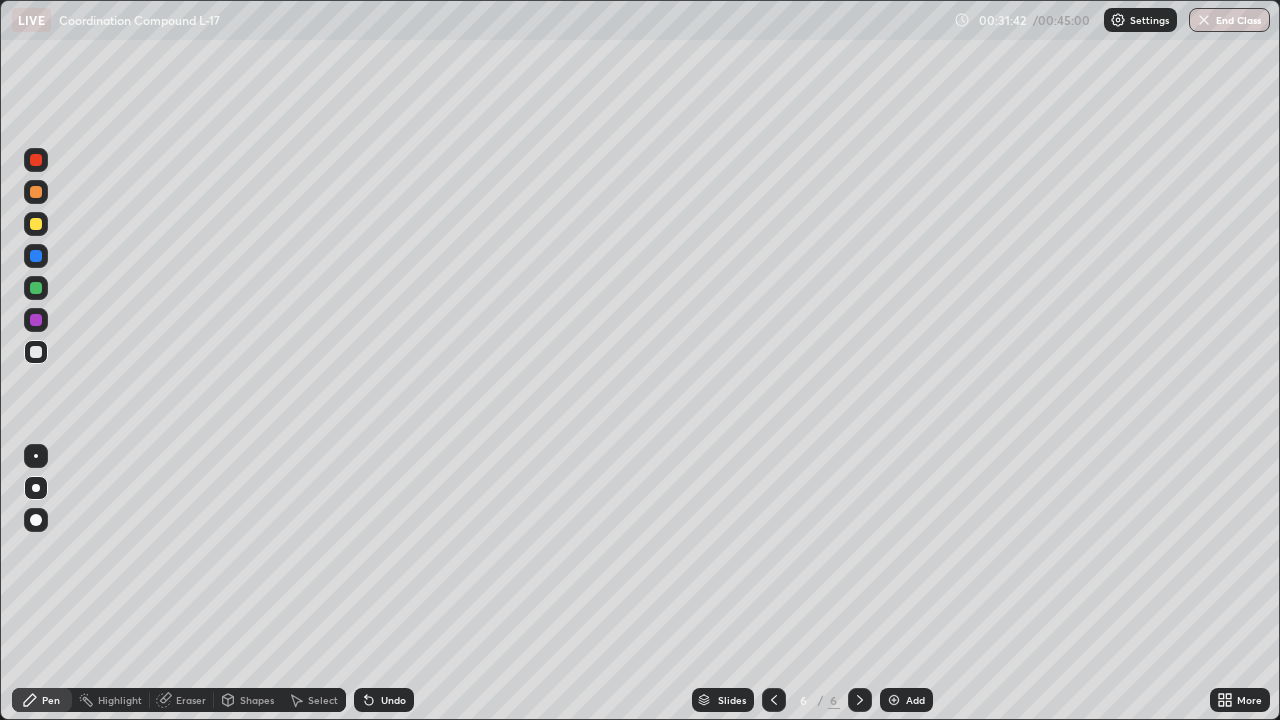 click at bounding box center [36, 224] 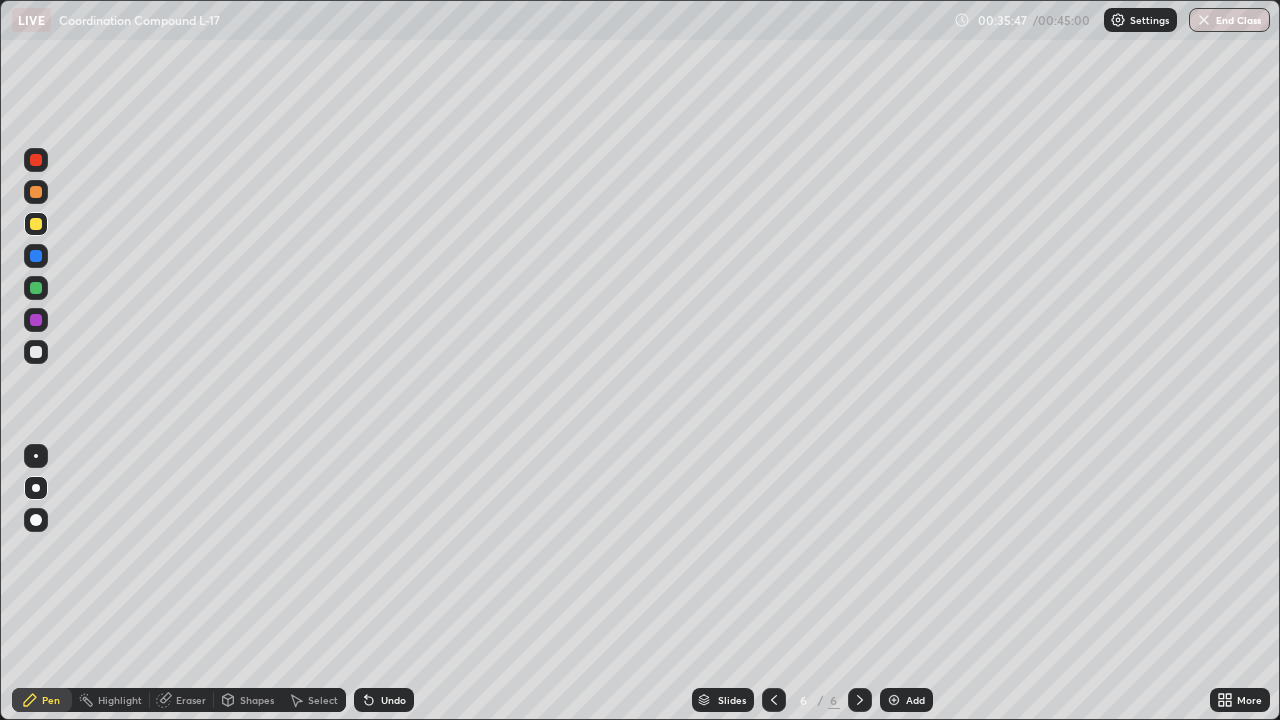 click at bounding box center [36, 352] 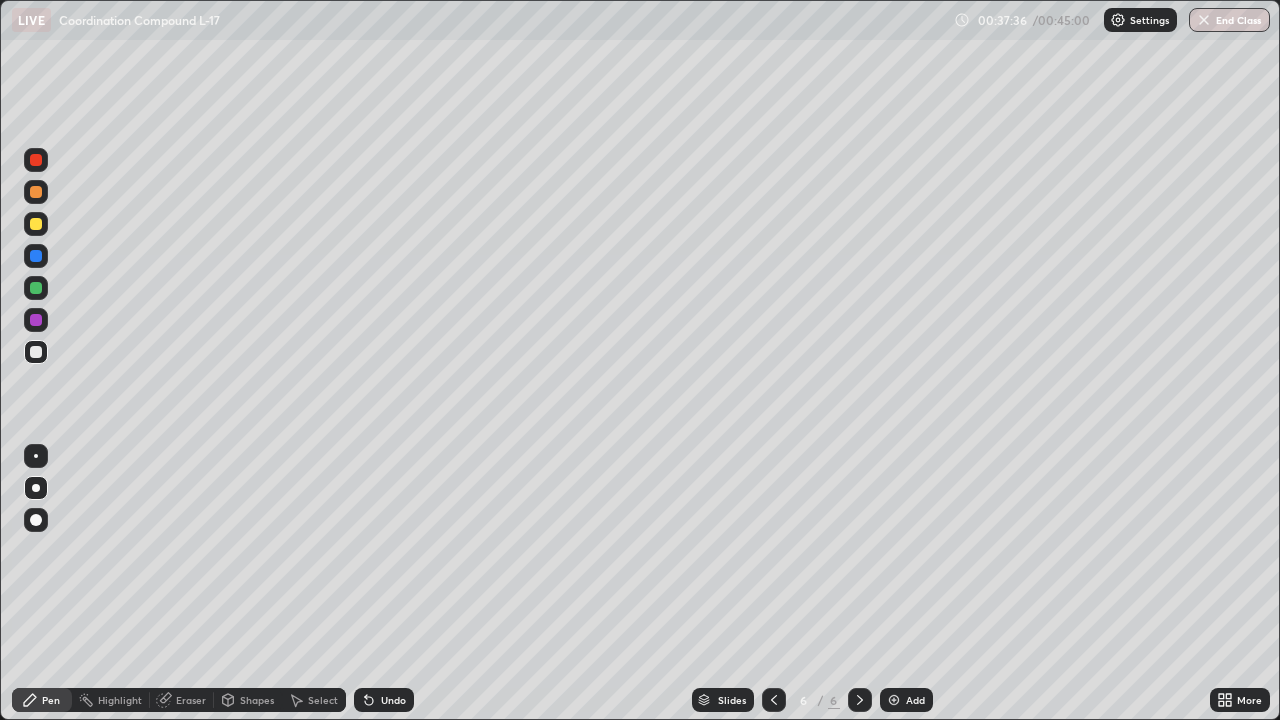 click on "Undo" at bounding box center [384, 700] 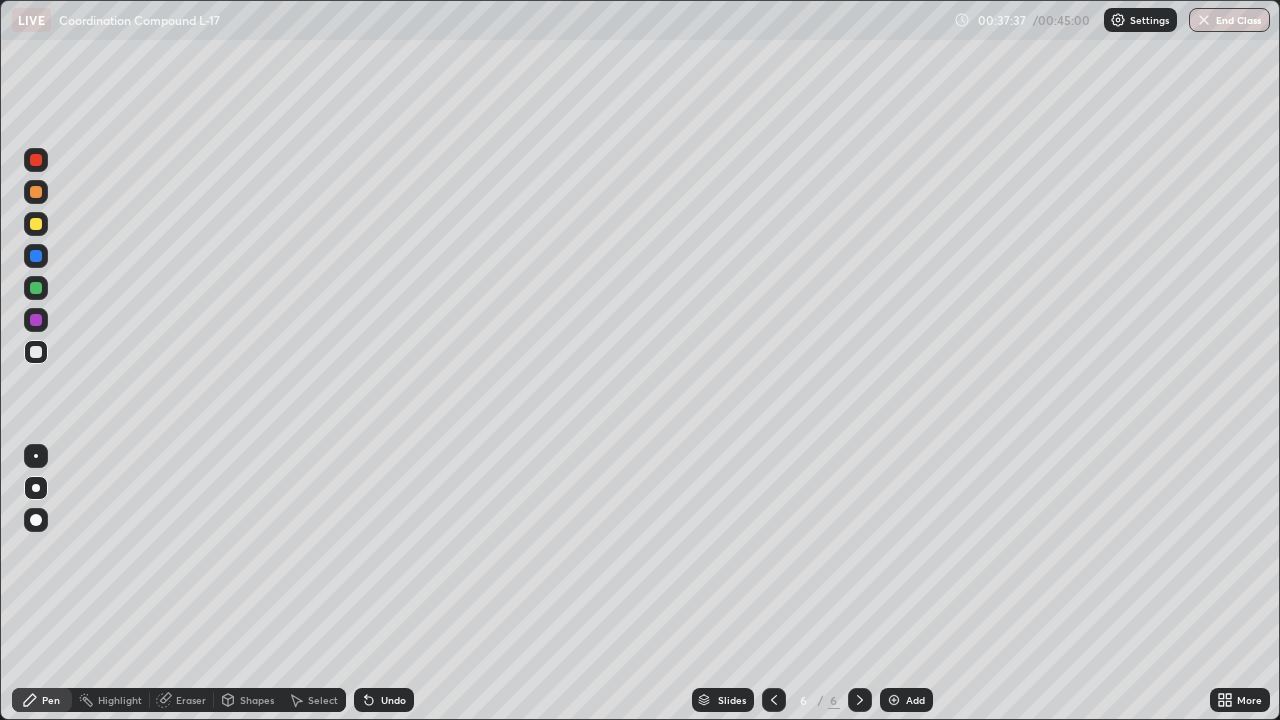 click on "Undo" at bounding box center (384, 700) 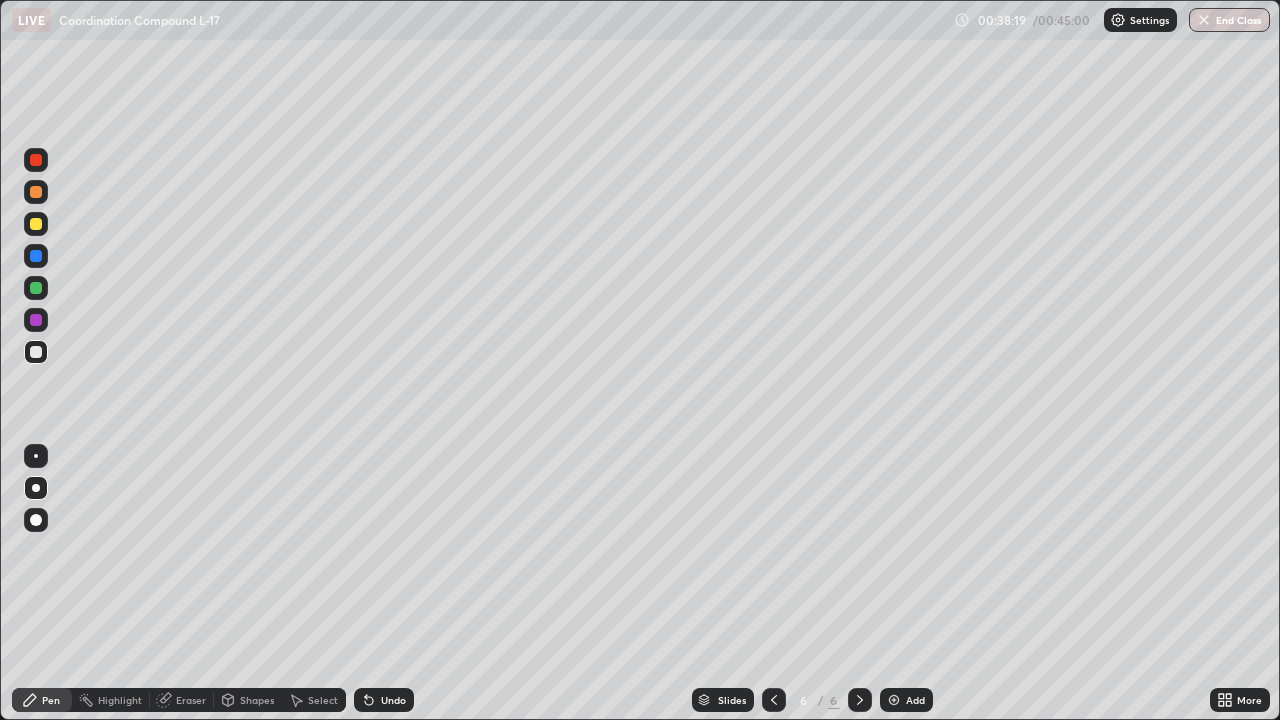click at bounding box center (36, 224) 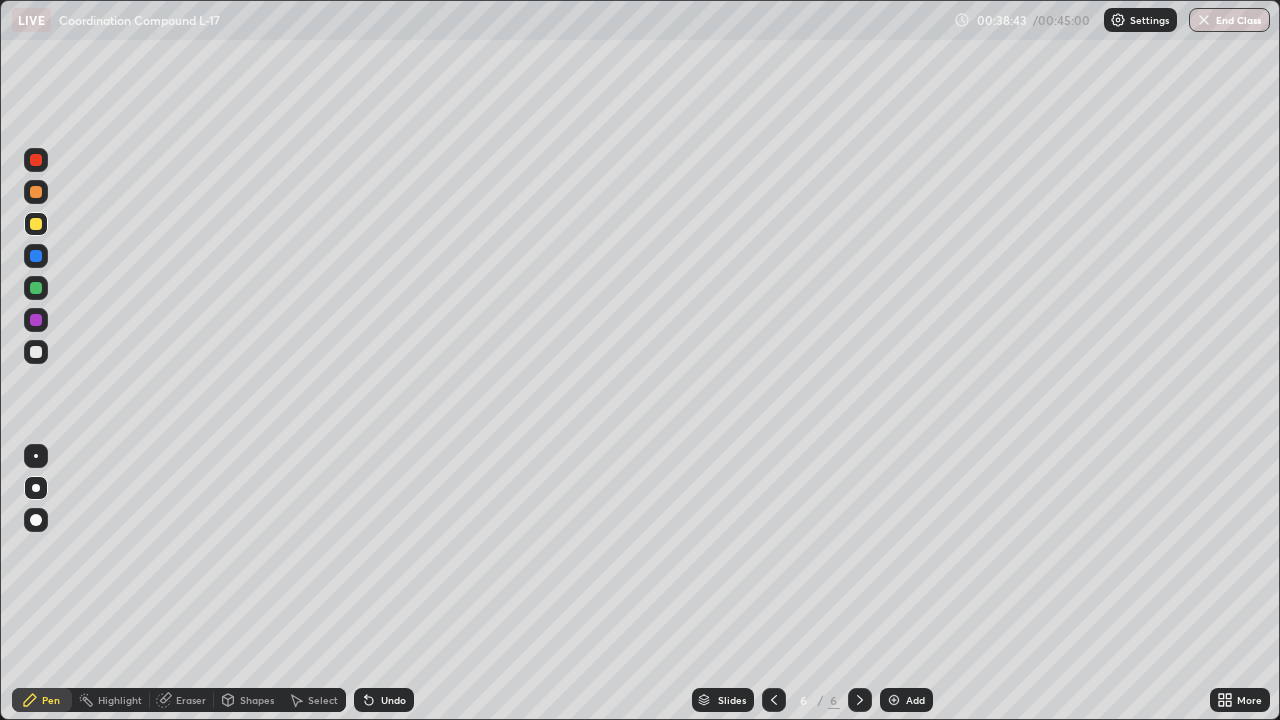 click on "Undo" at bounding box center [384, 700] 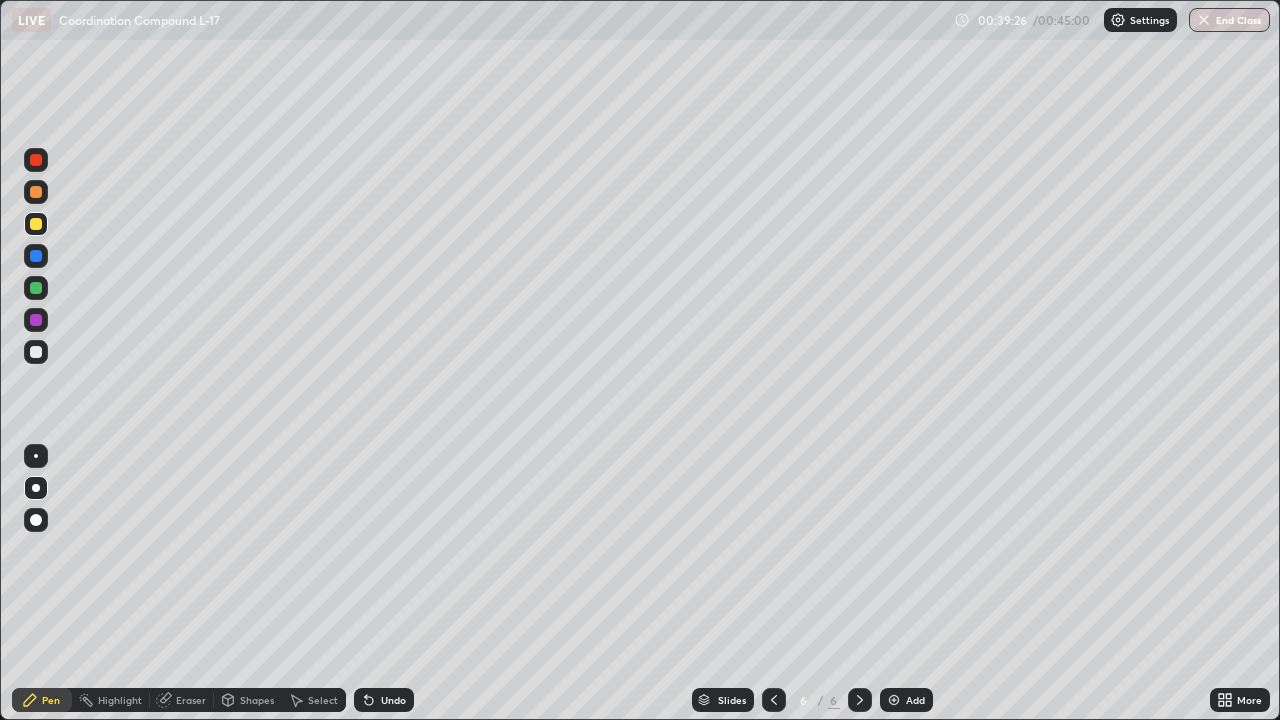 click on "Undo" at bounding box center (384, 700) 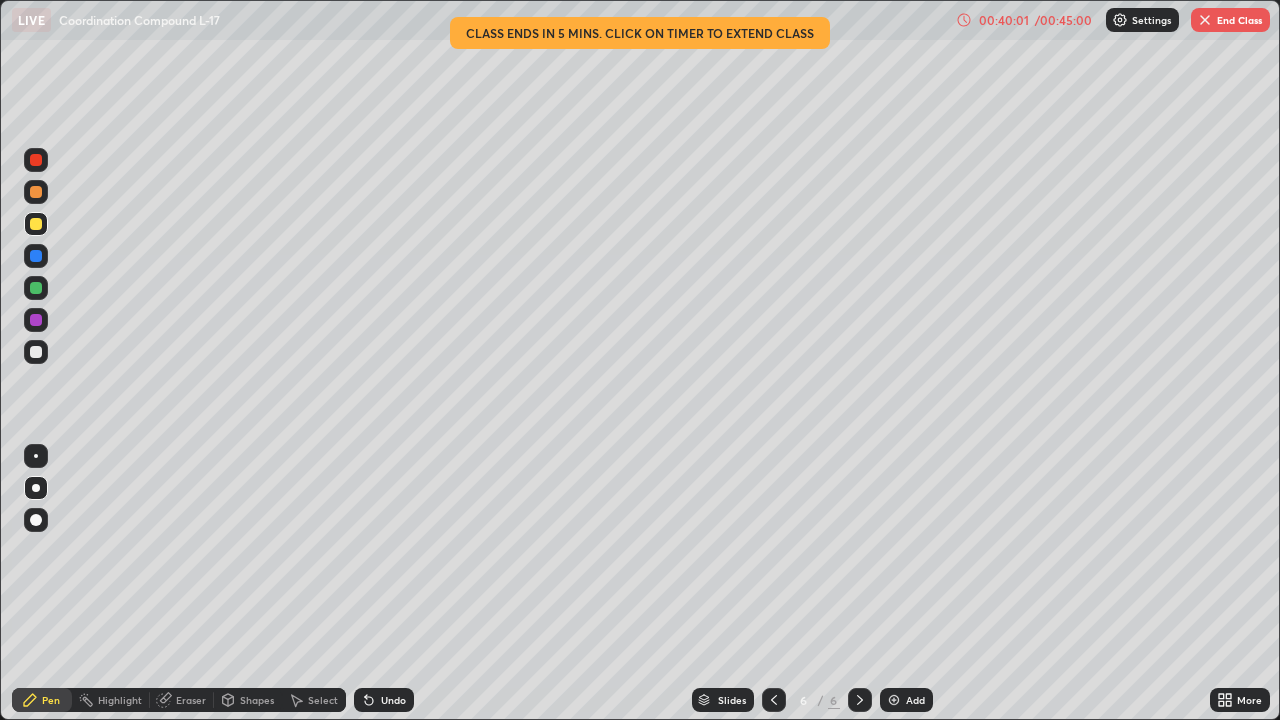 click on "End Class" at bounding box center [1230, 20] 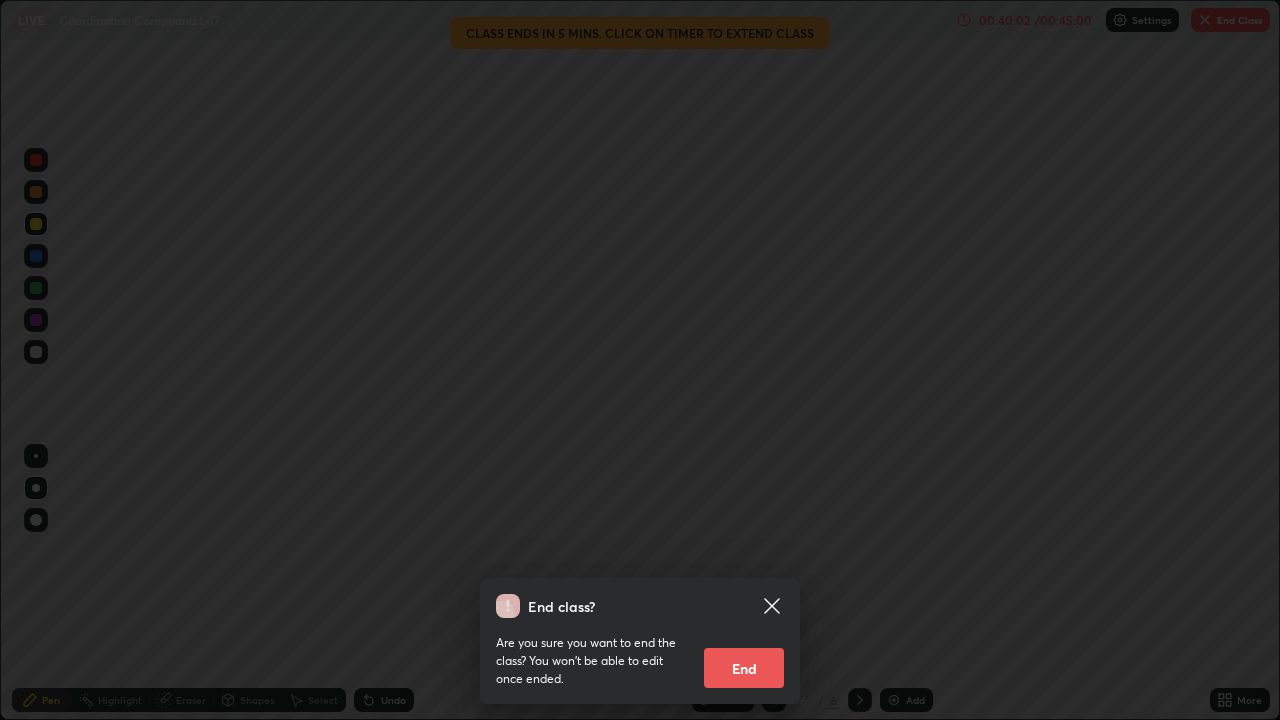 click on "End" at bounding box center (744, 668) 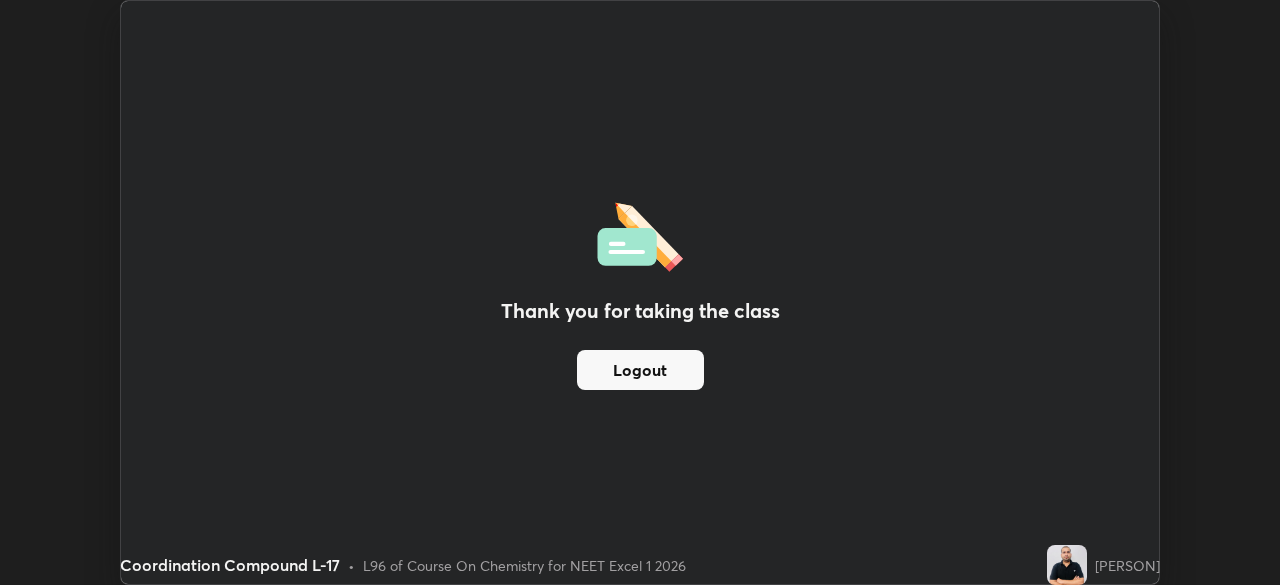 scroll, scrollTop: 585, scrollLeft: 1280, axis: both 